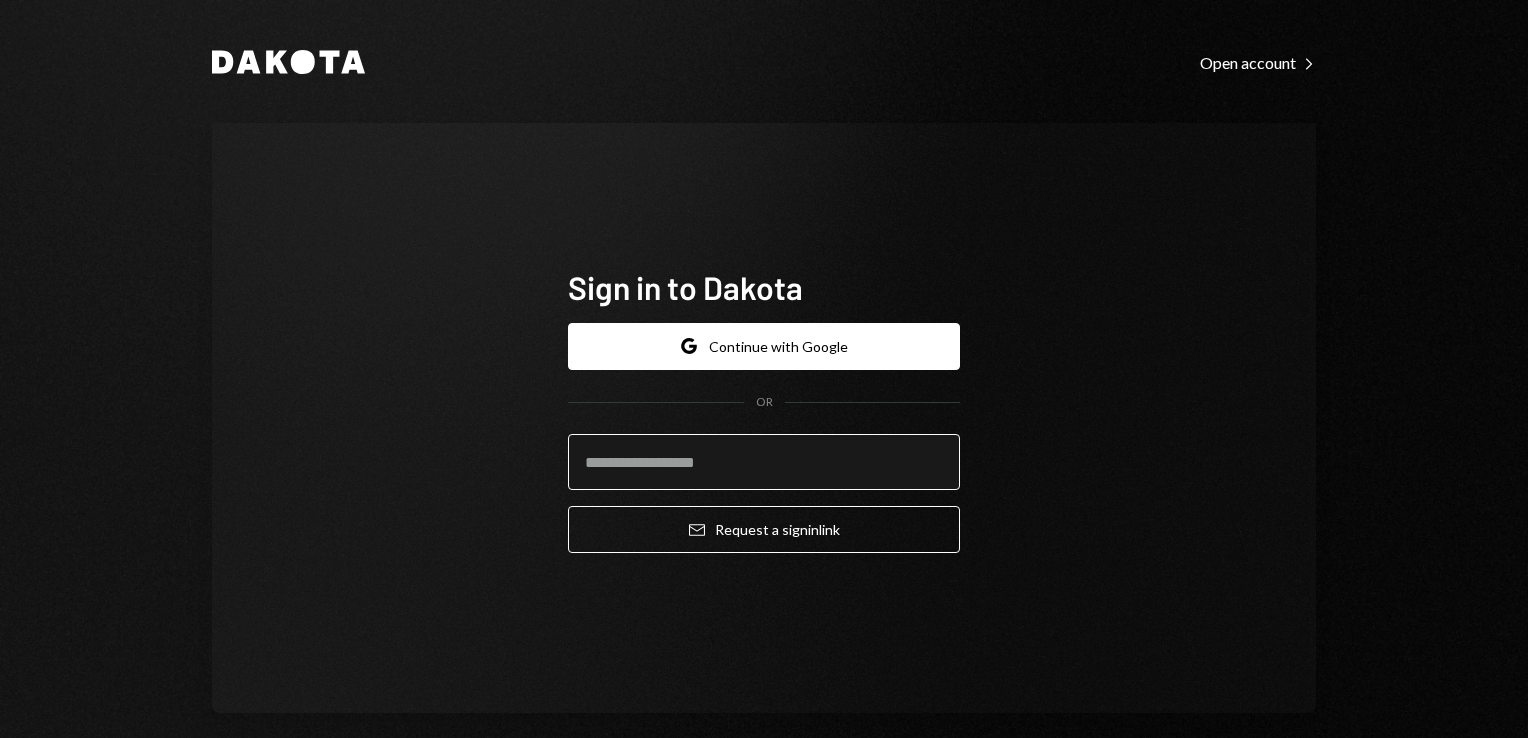 scroll, scrollTop: 0, scrollLeft: 0, axis: both 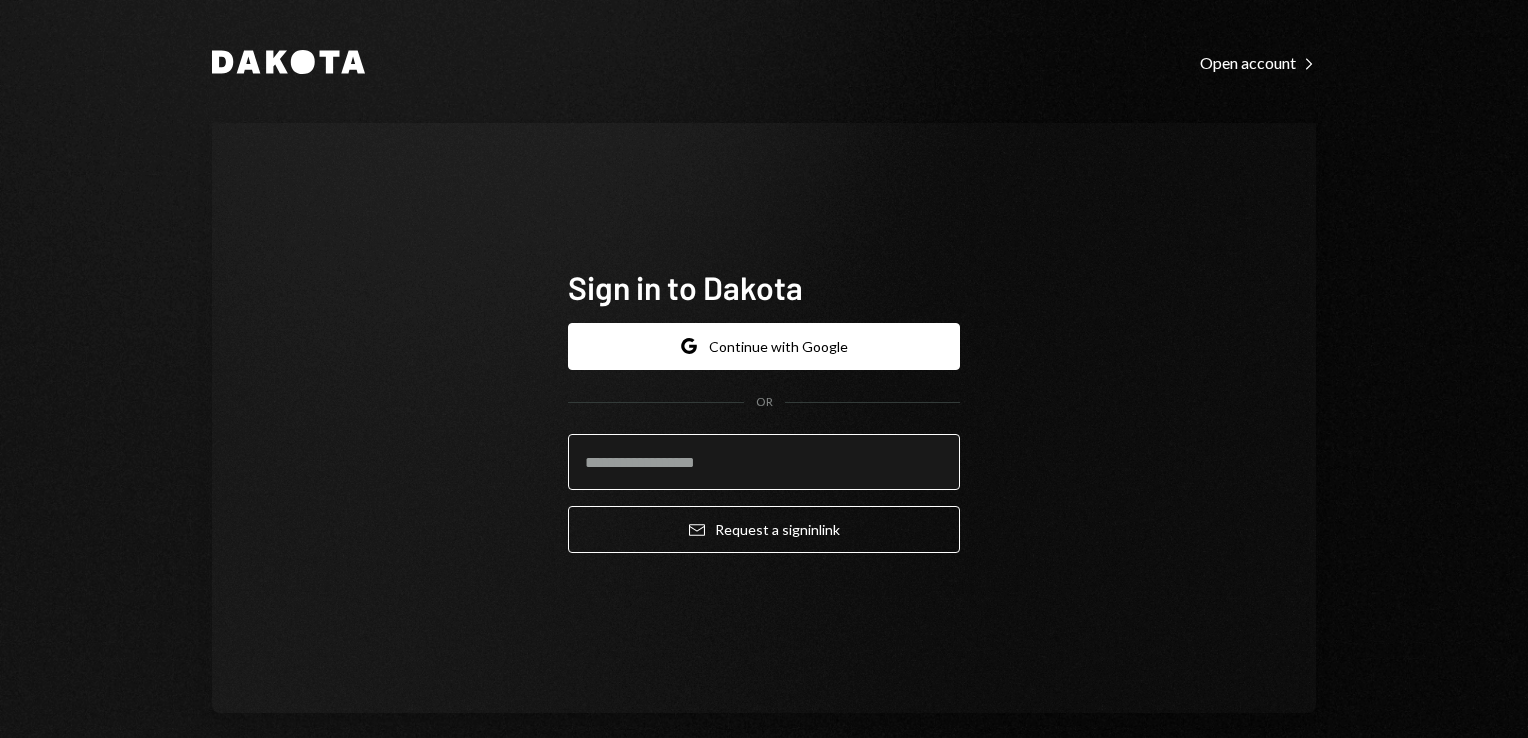 type on "**********" 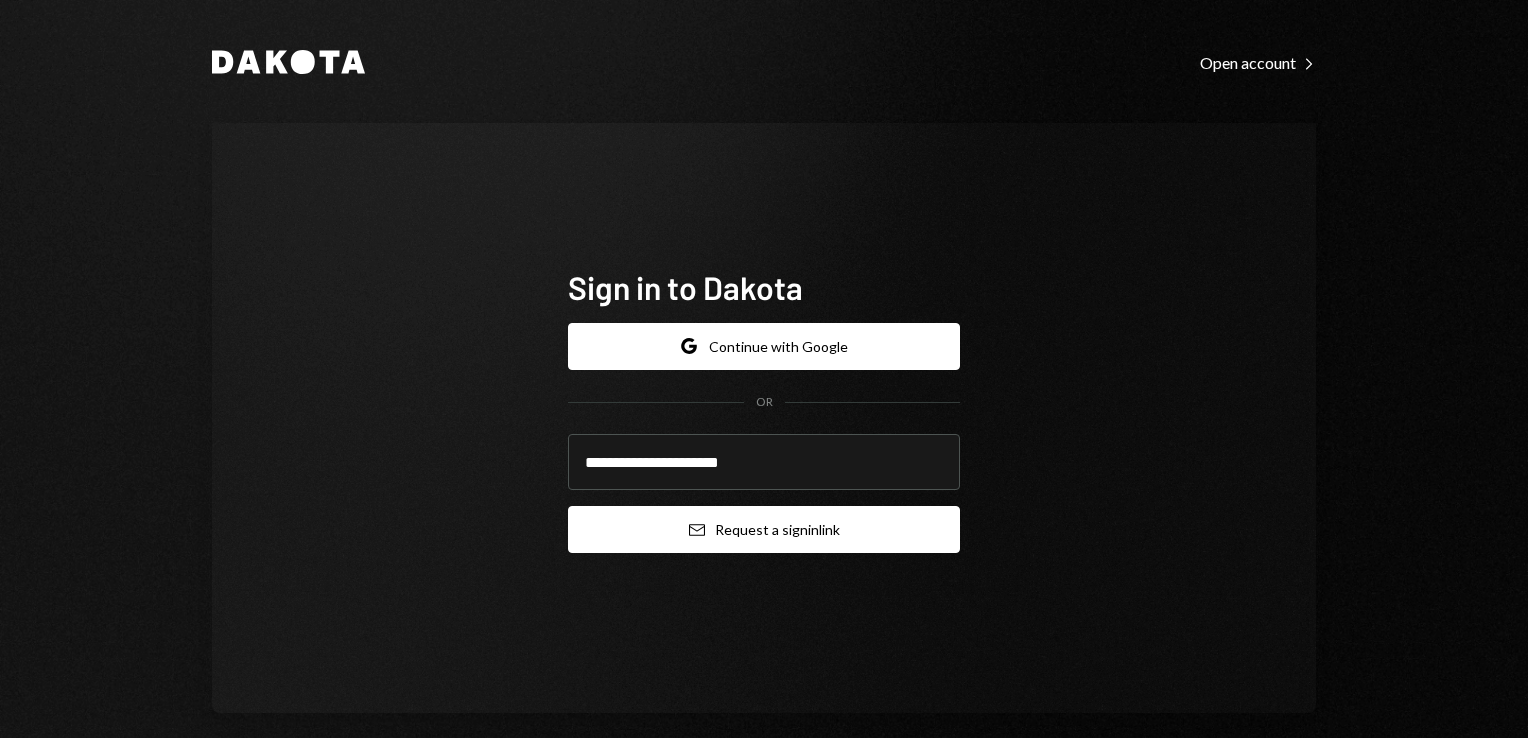 click on "Email Request a sign  in  link" at bounding box center (764, 529) 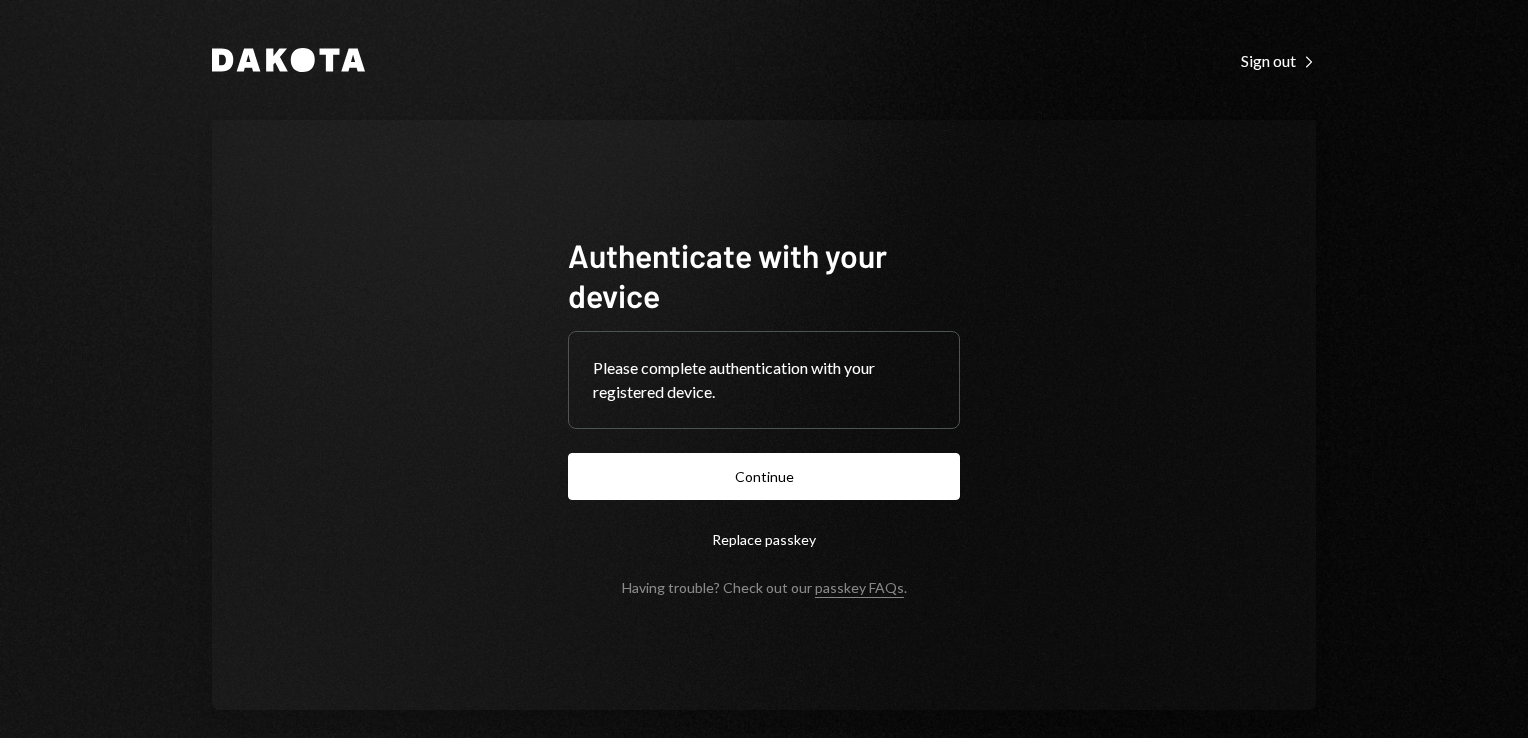 scroll, scrollTop: 0, scrollLeft: 0, axis: both 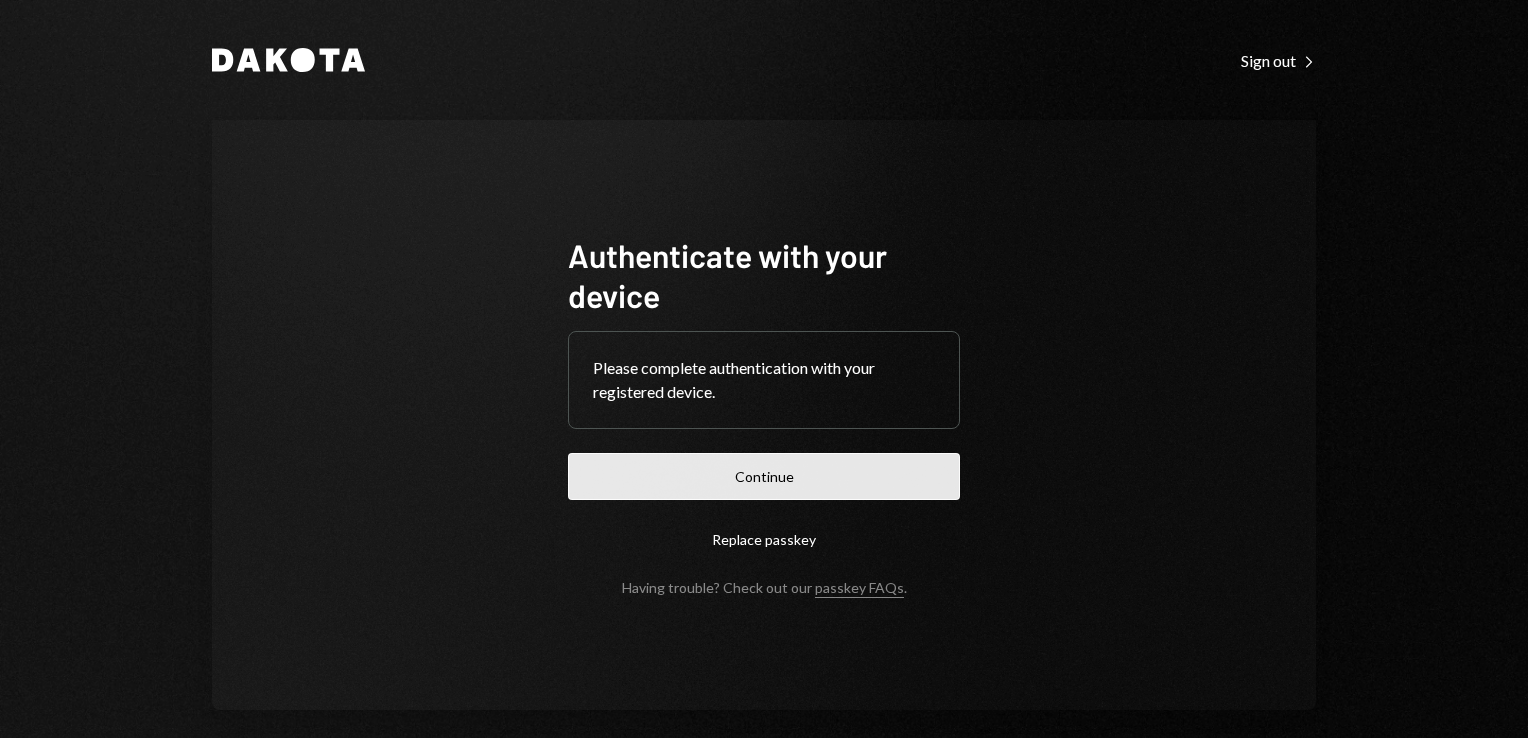 click on "Continue" at bounding box center (764, 476) 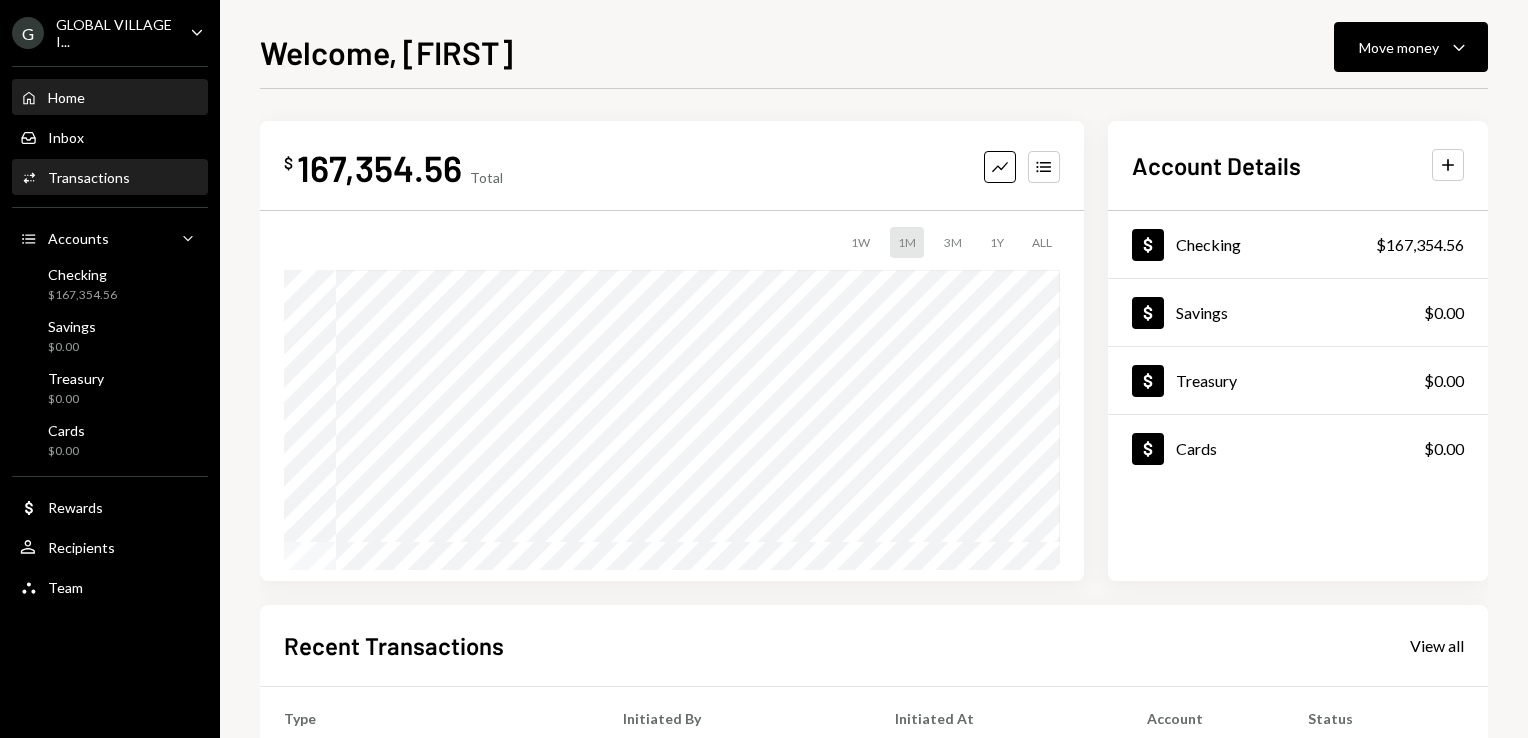 click on "Activities Transactions" at bounding box center (110, 178) 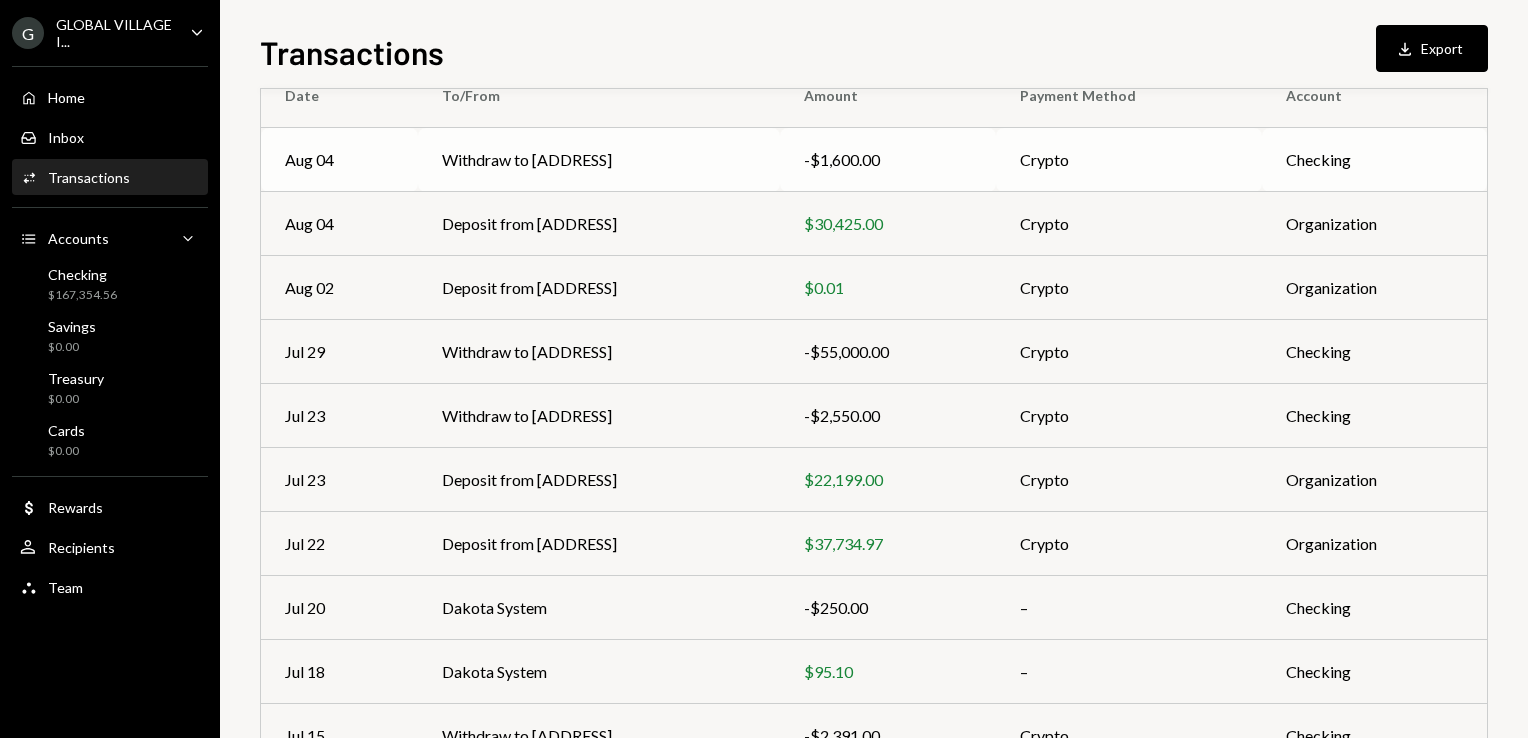 scroll, scrollTop: 304, scrollLeft: 0, axis: vertical 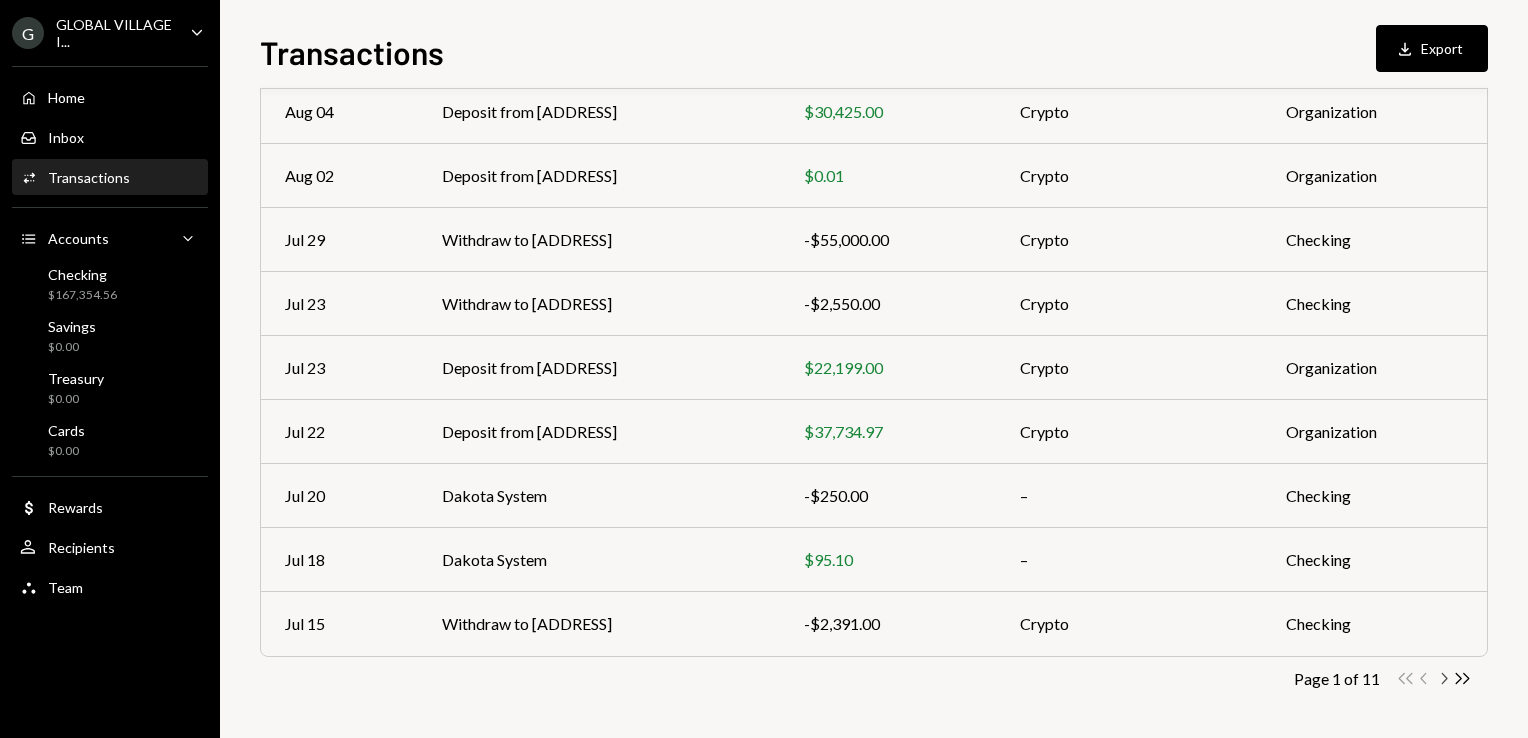click on "Chevron Right" 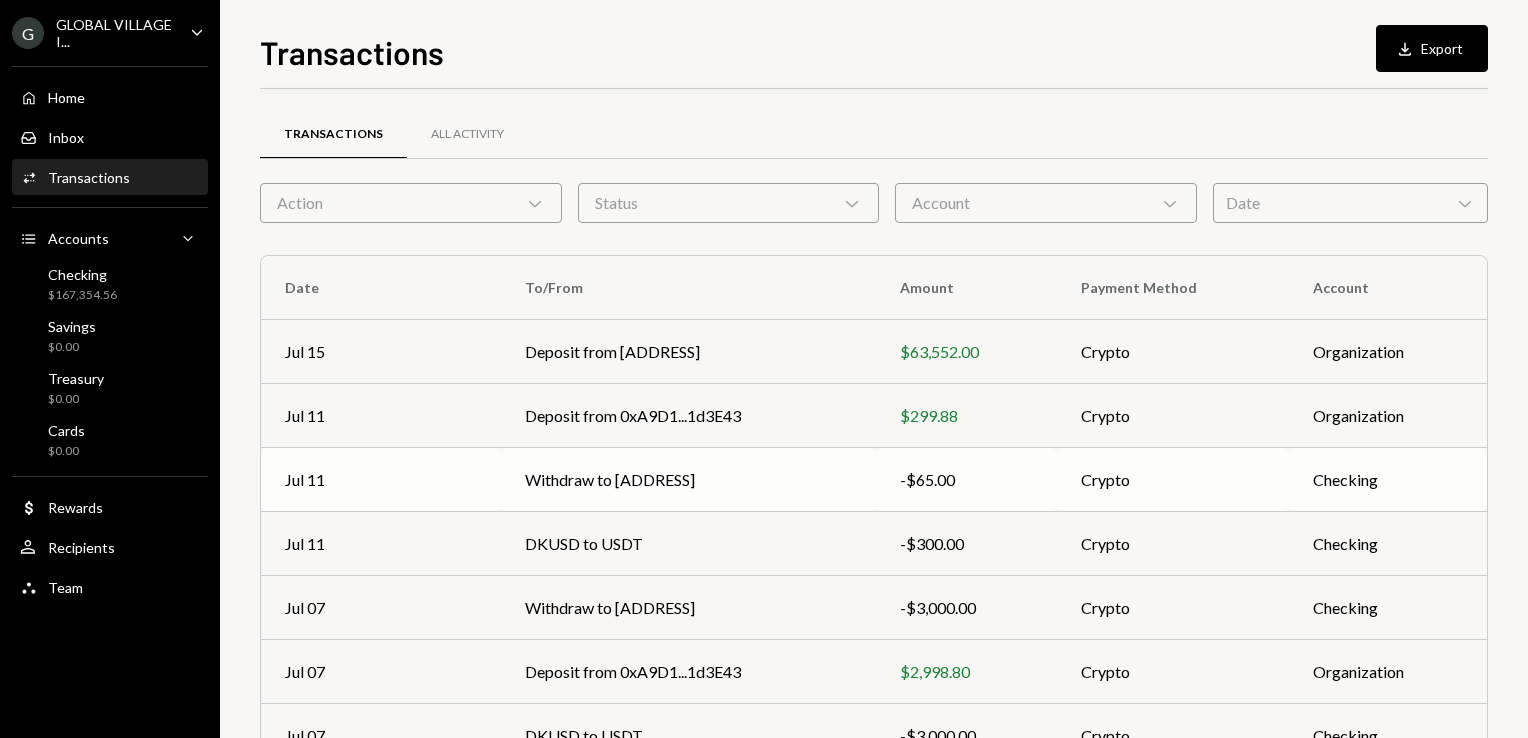 scroll, scrollTop: 144, scrollLeft: 0, axis: vertical 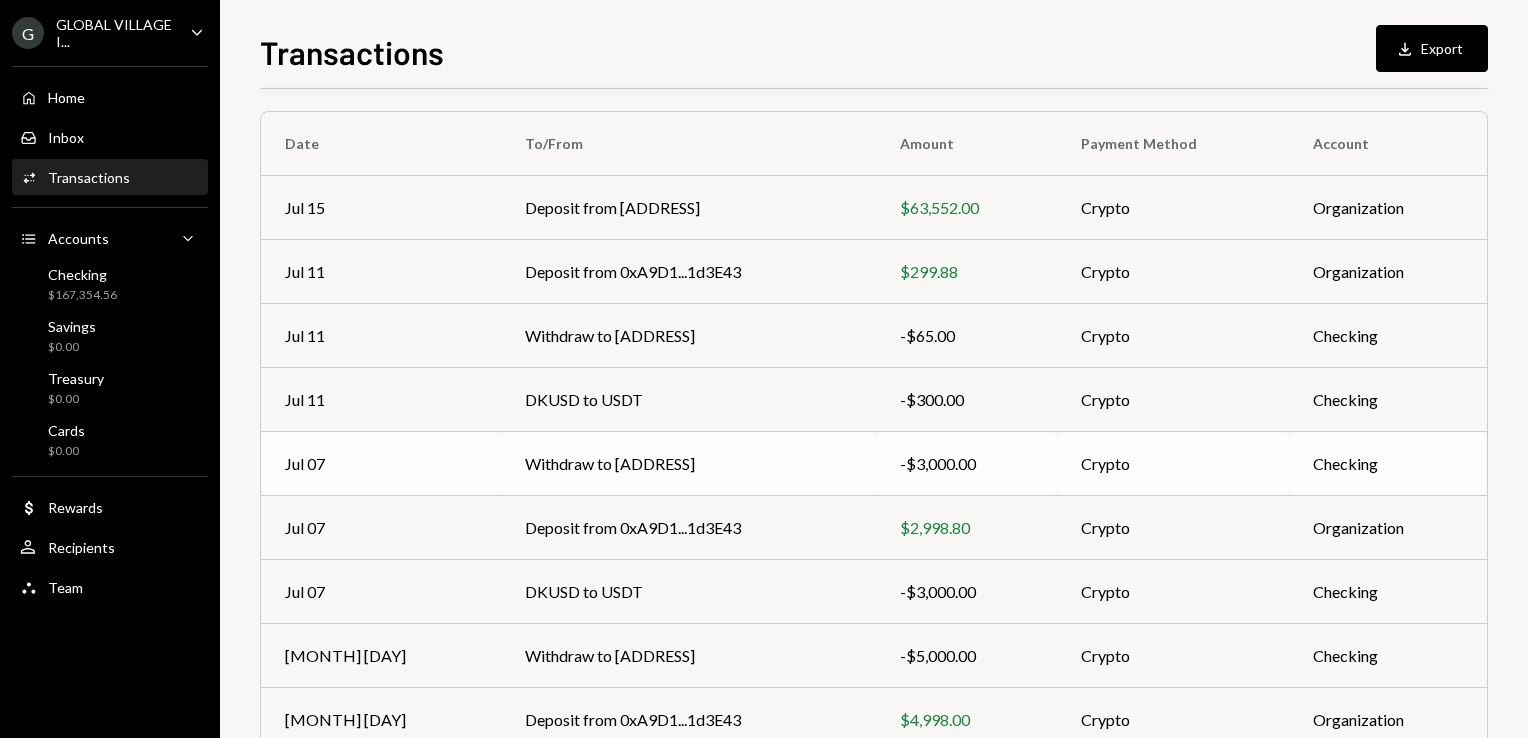 click on "Withdraw to 0x106a...2387cd" at bounding box center [688, 464] 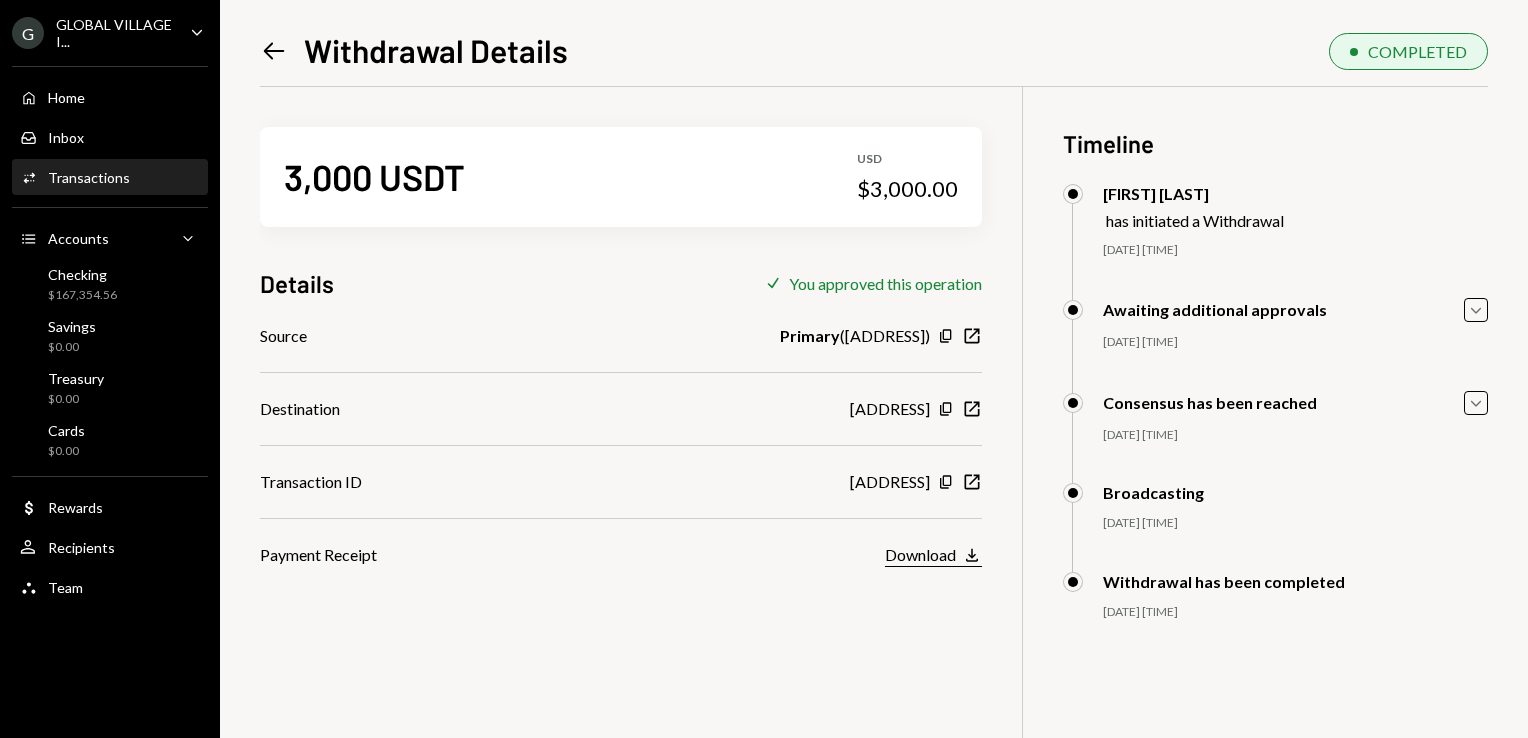 click on "Download" at bounding box center (920, 554) 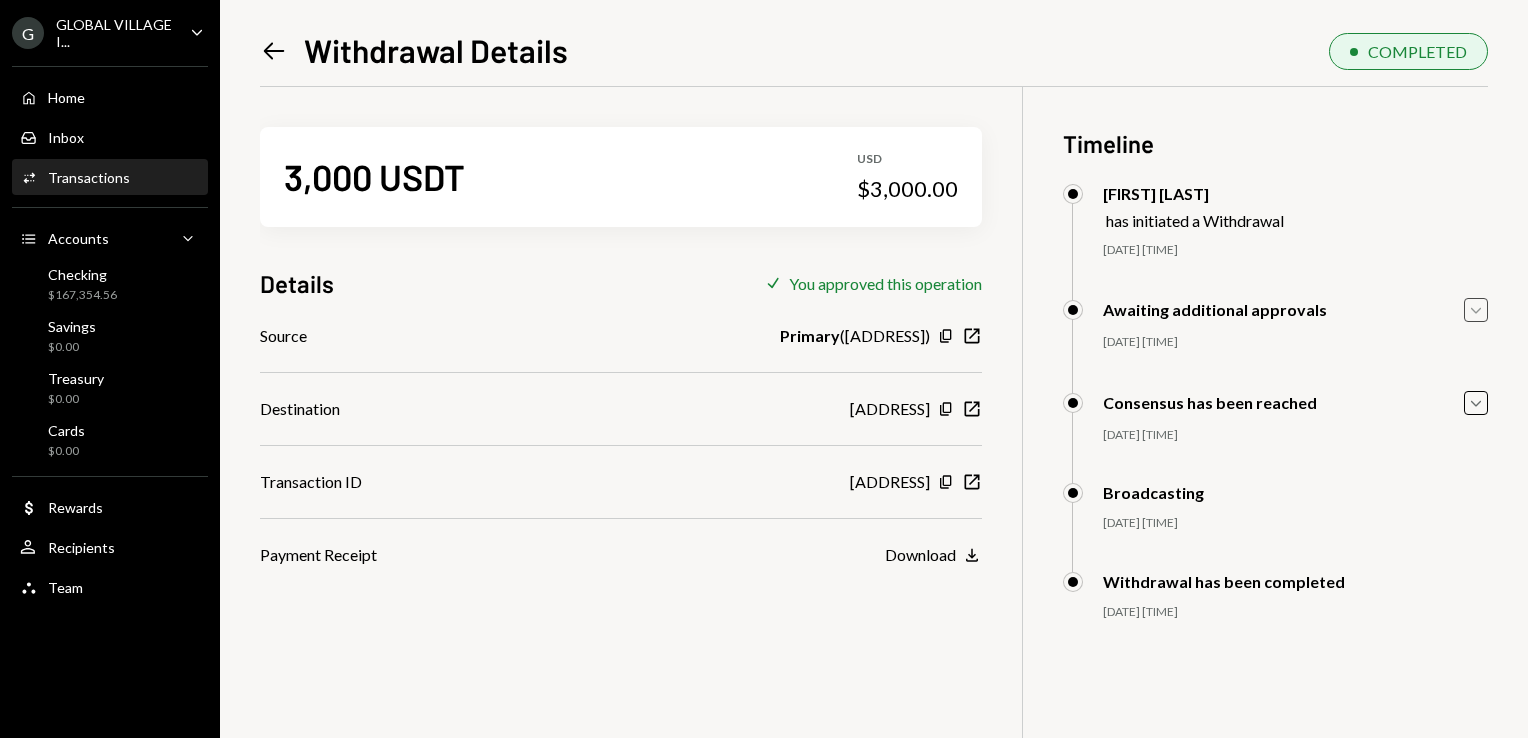 click on "Caret Down" 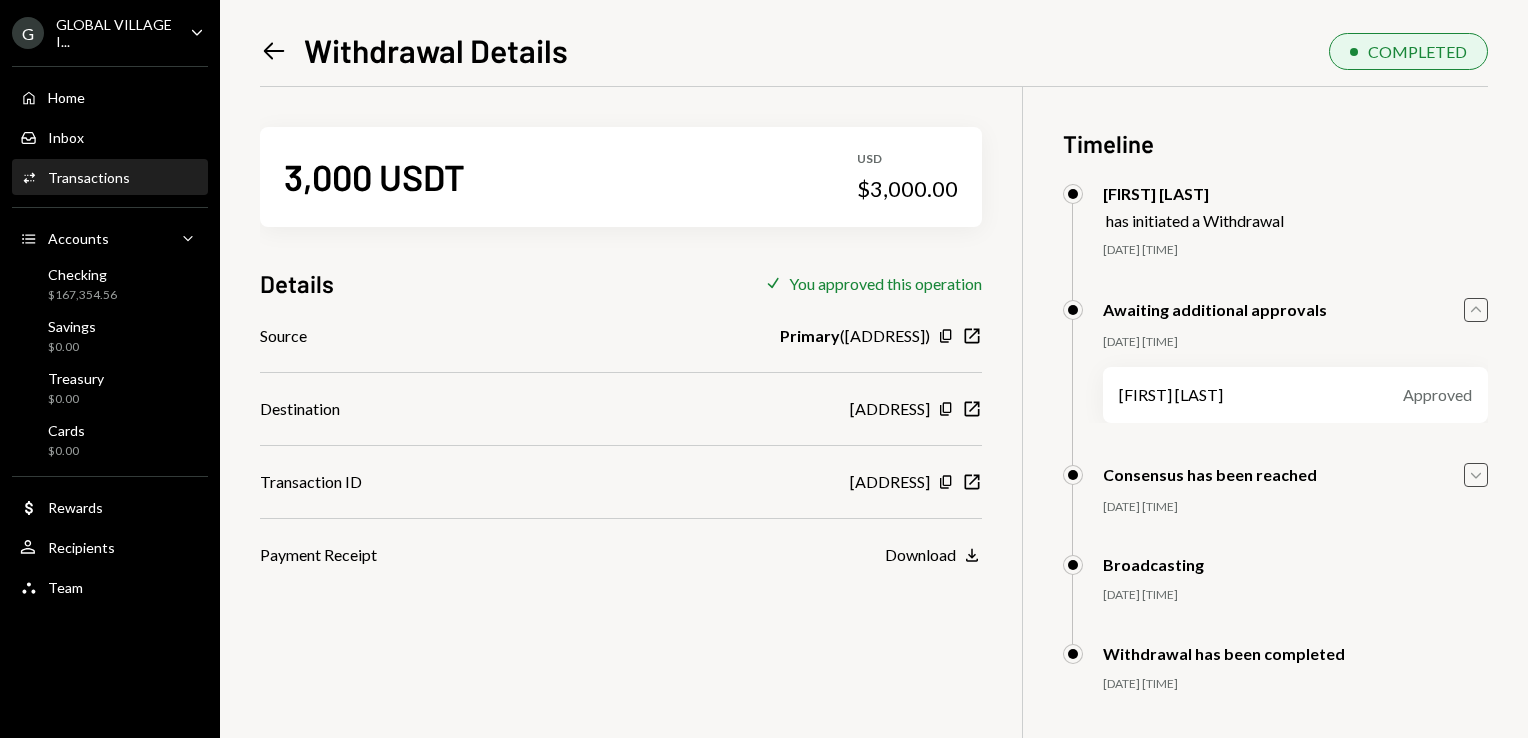 click on "Caret Down" 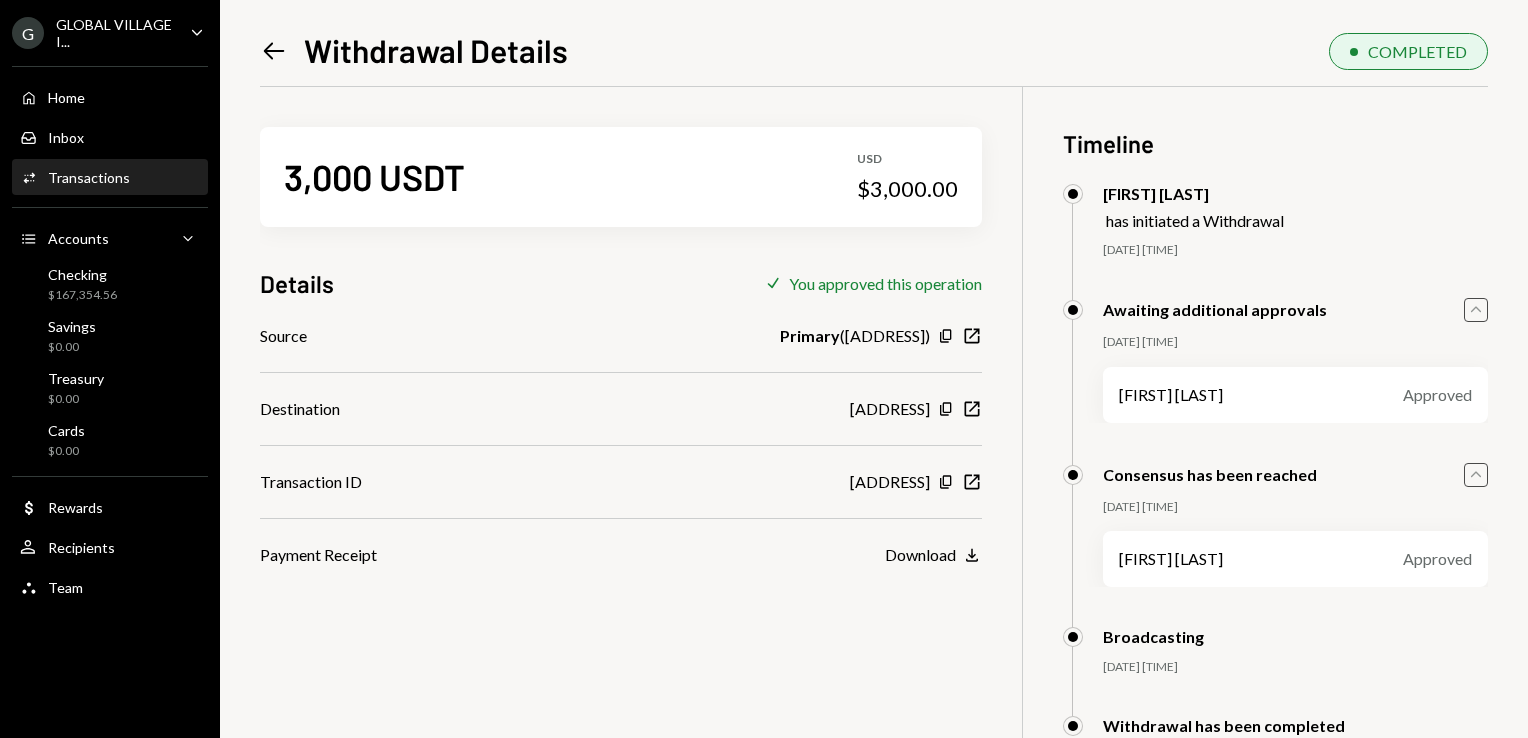 scroll, scrollTop: 86, scrollLeft: 0, axis: vertical 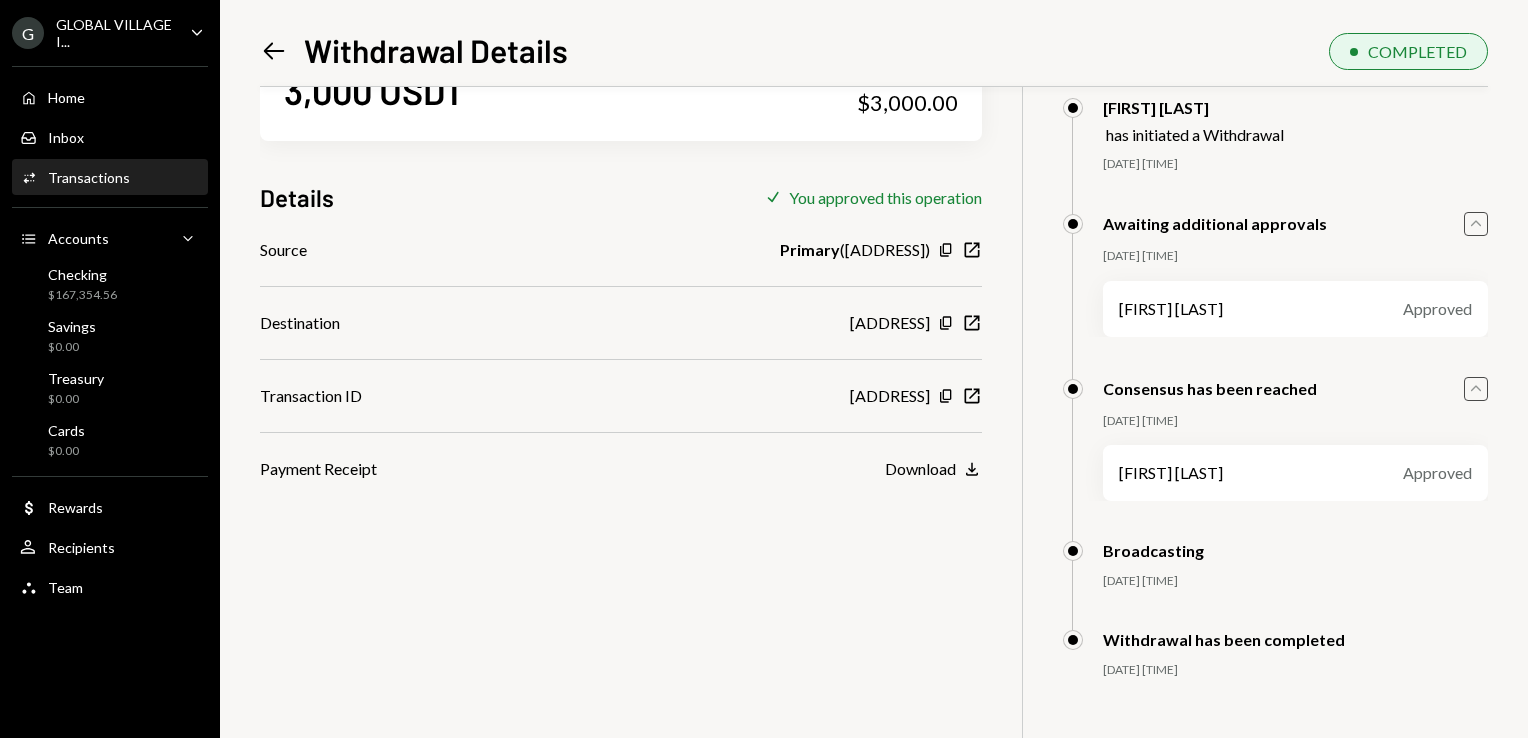click 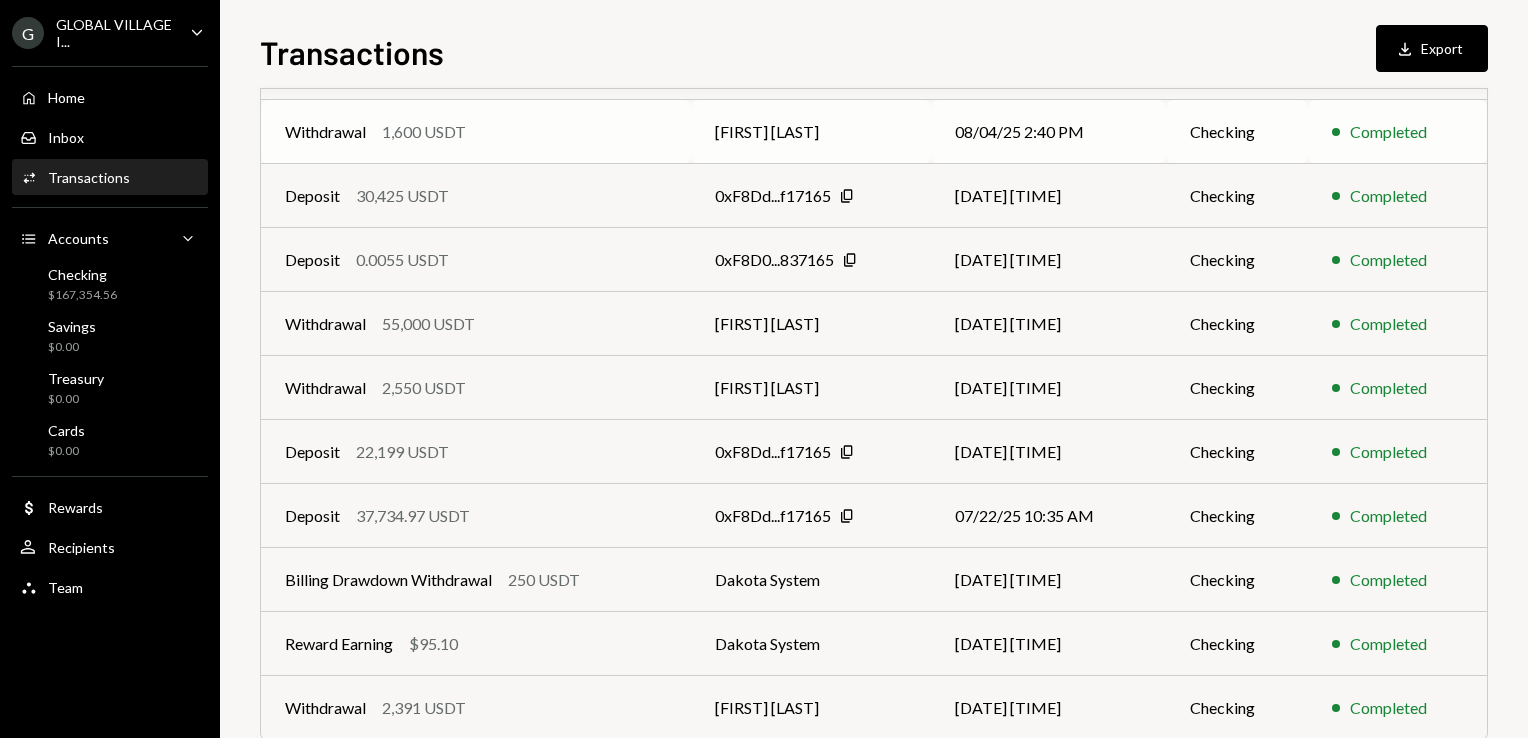 scroll, scrollTop: 248, scrollLeft: 0, axis: vertical 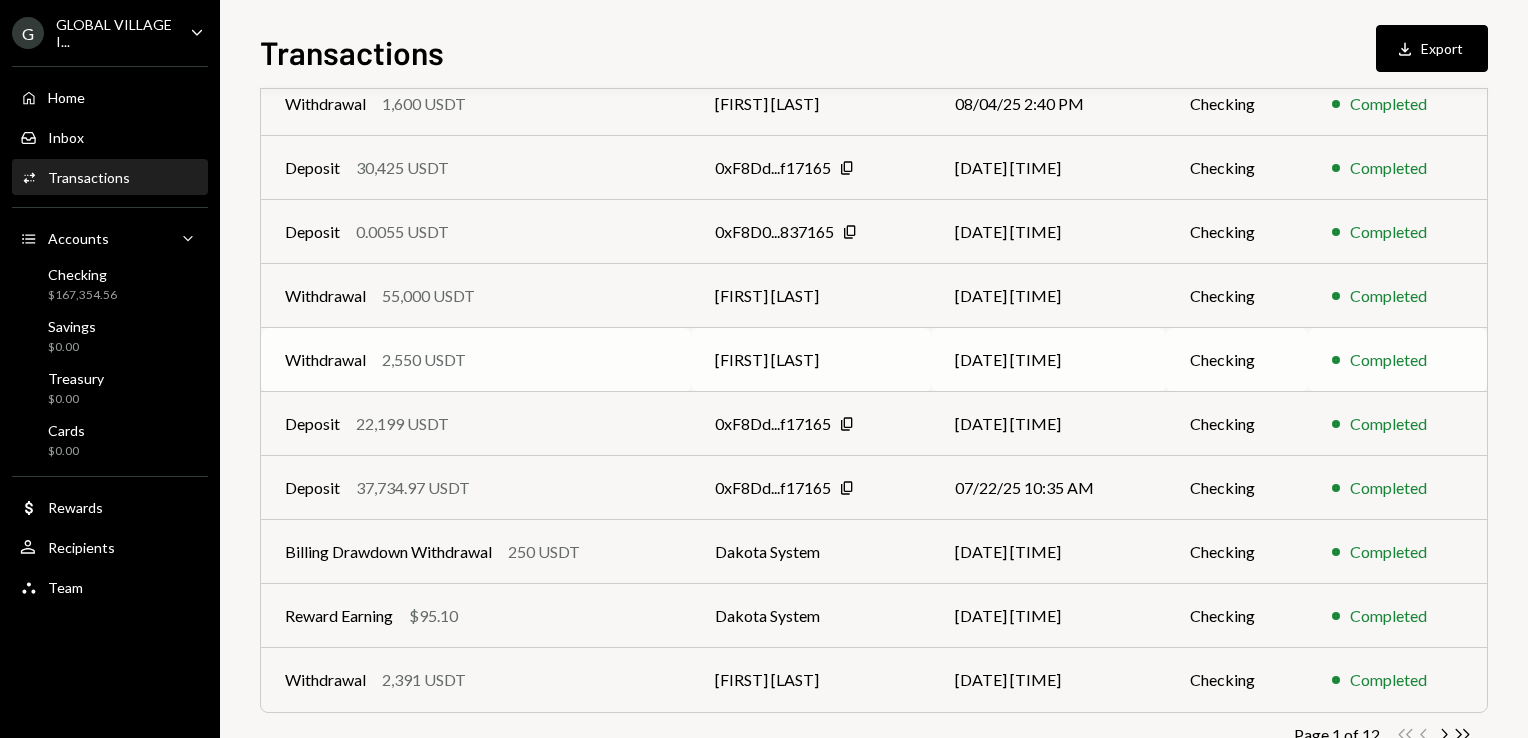 click on "Withdrawal 2,550  USDT" at bounding box center [476, 360] 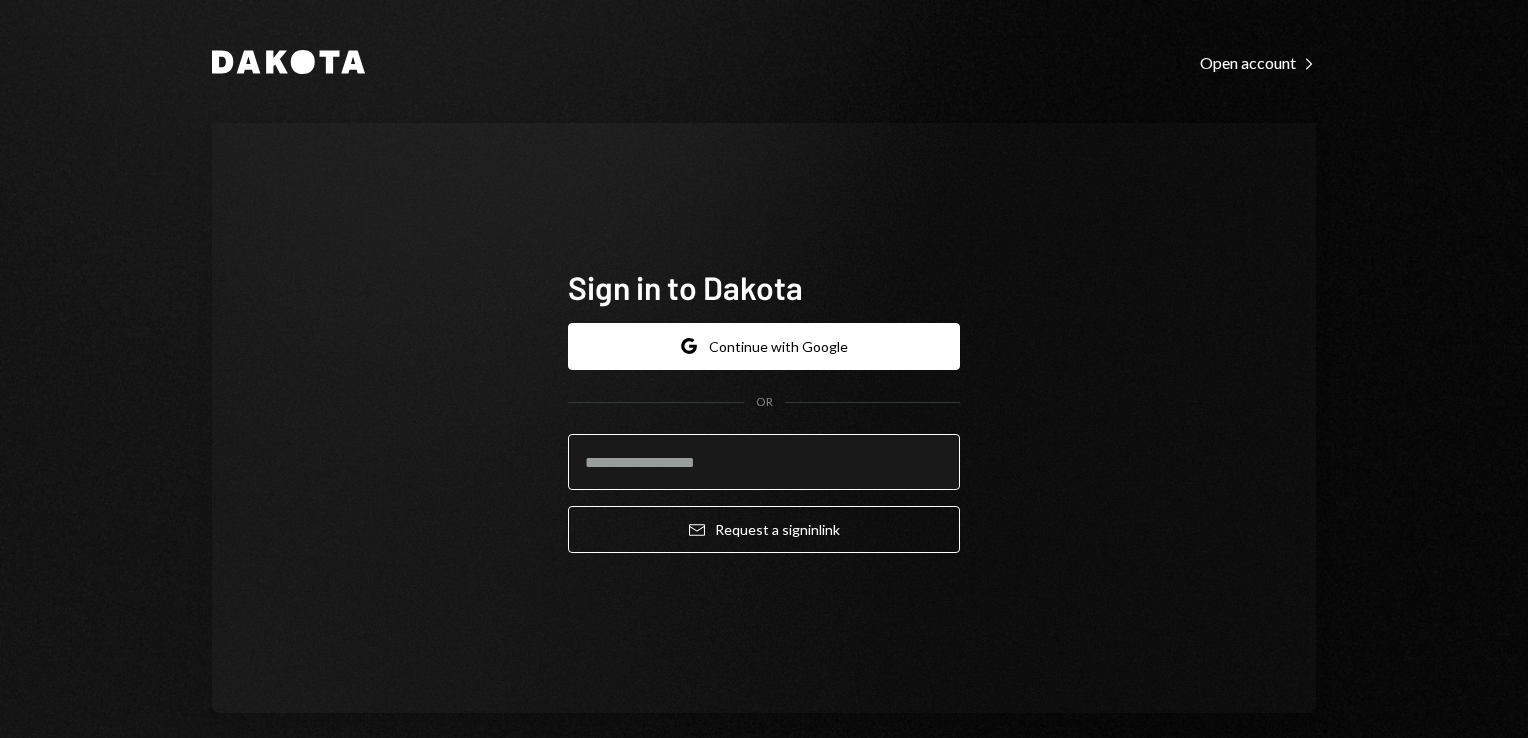 click at bounding box center (764, 462) 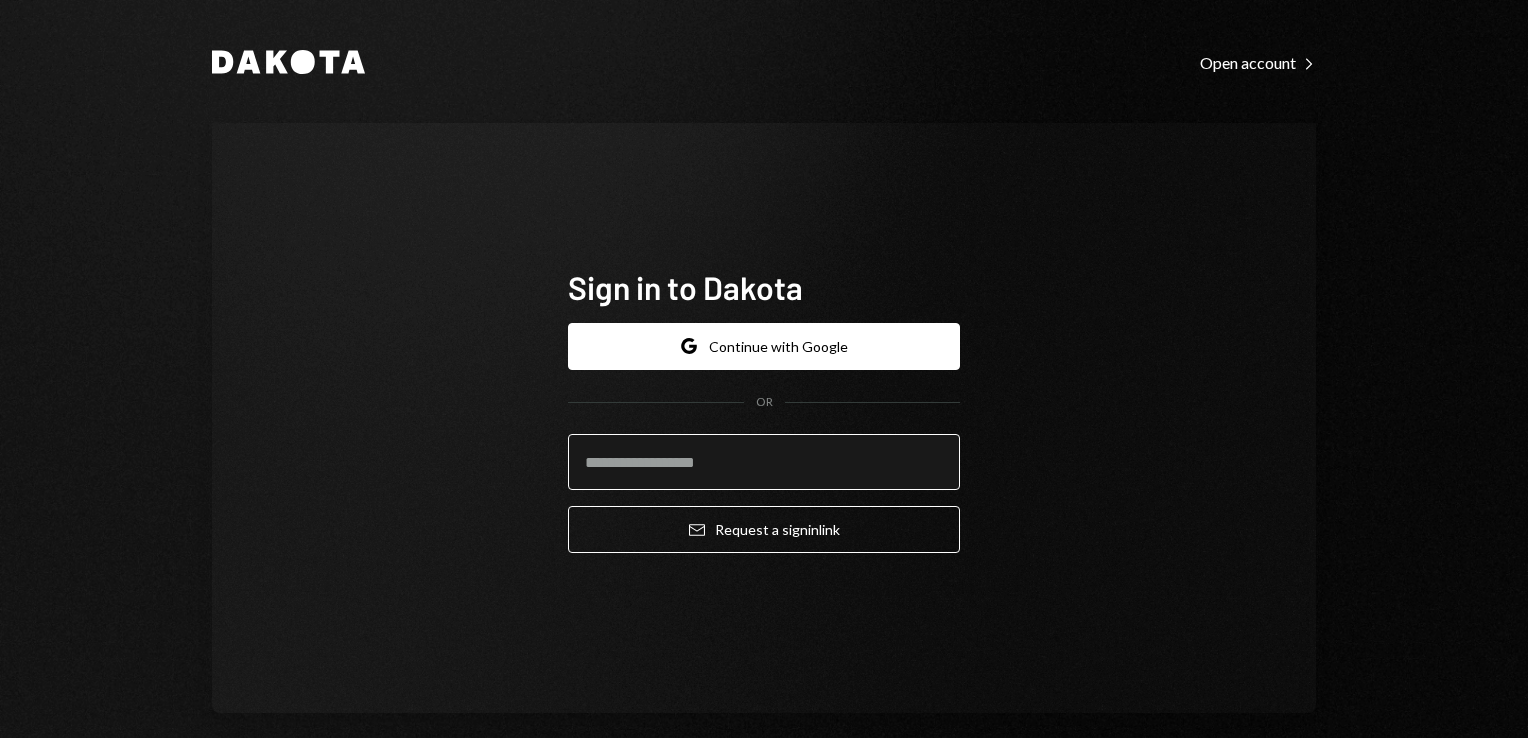 type on "**********" 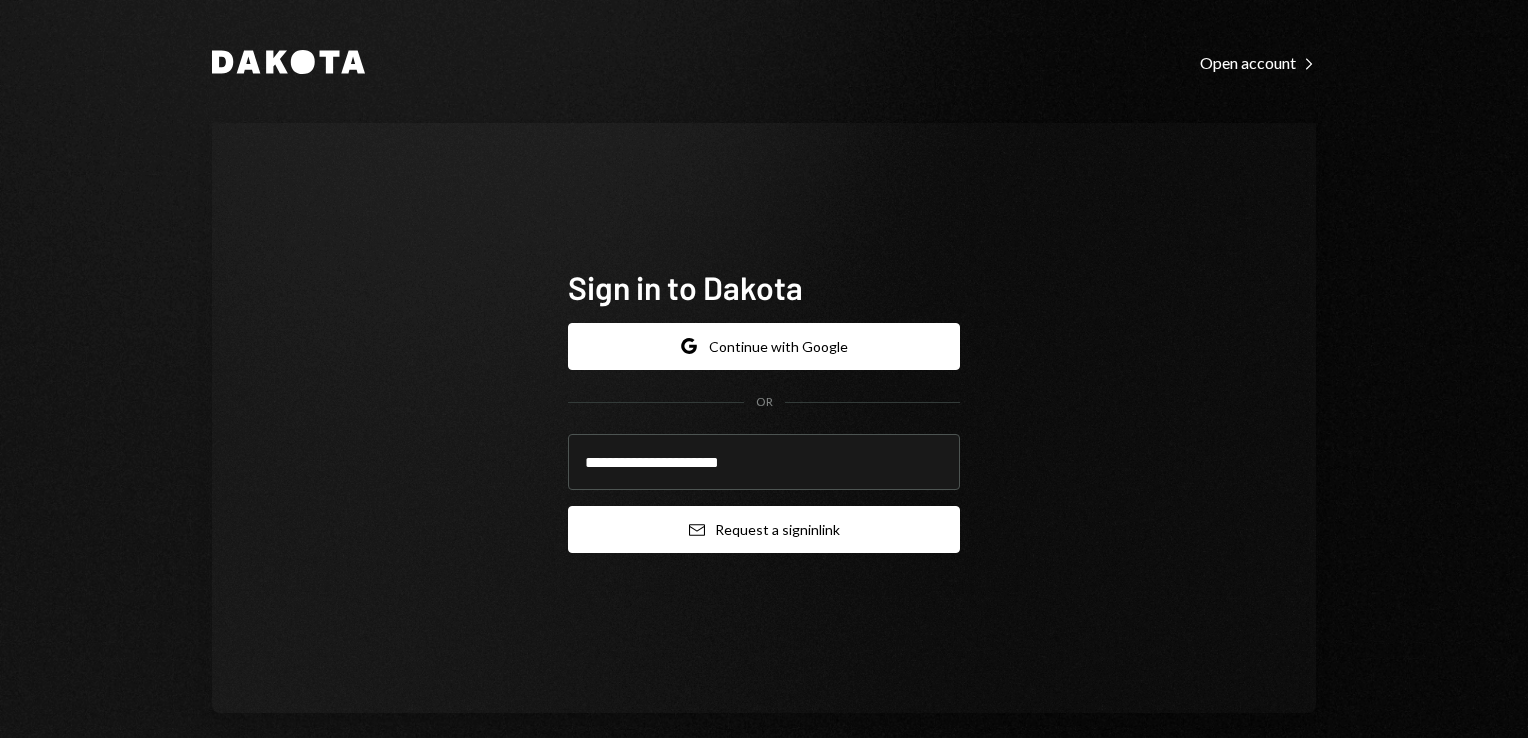 click on "Email Request a sign  in  link" at bounding box center (764, 529) 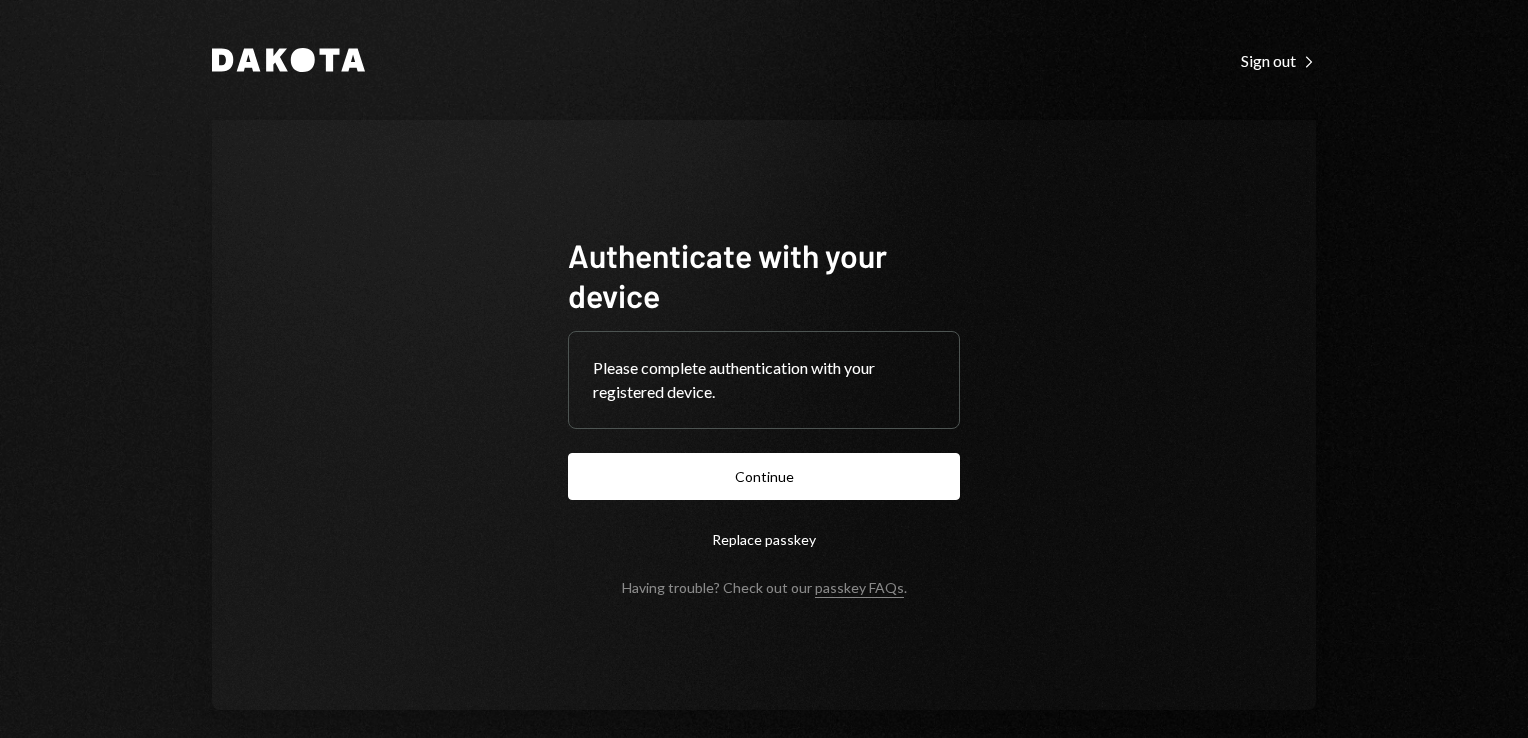 scroll, scrollTop: 0, scrollLeft: 0, axis: both 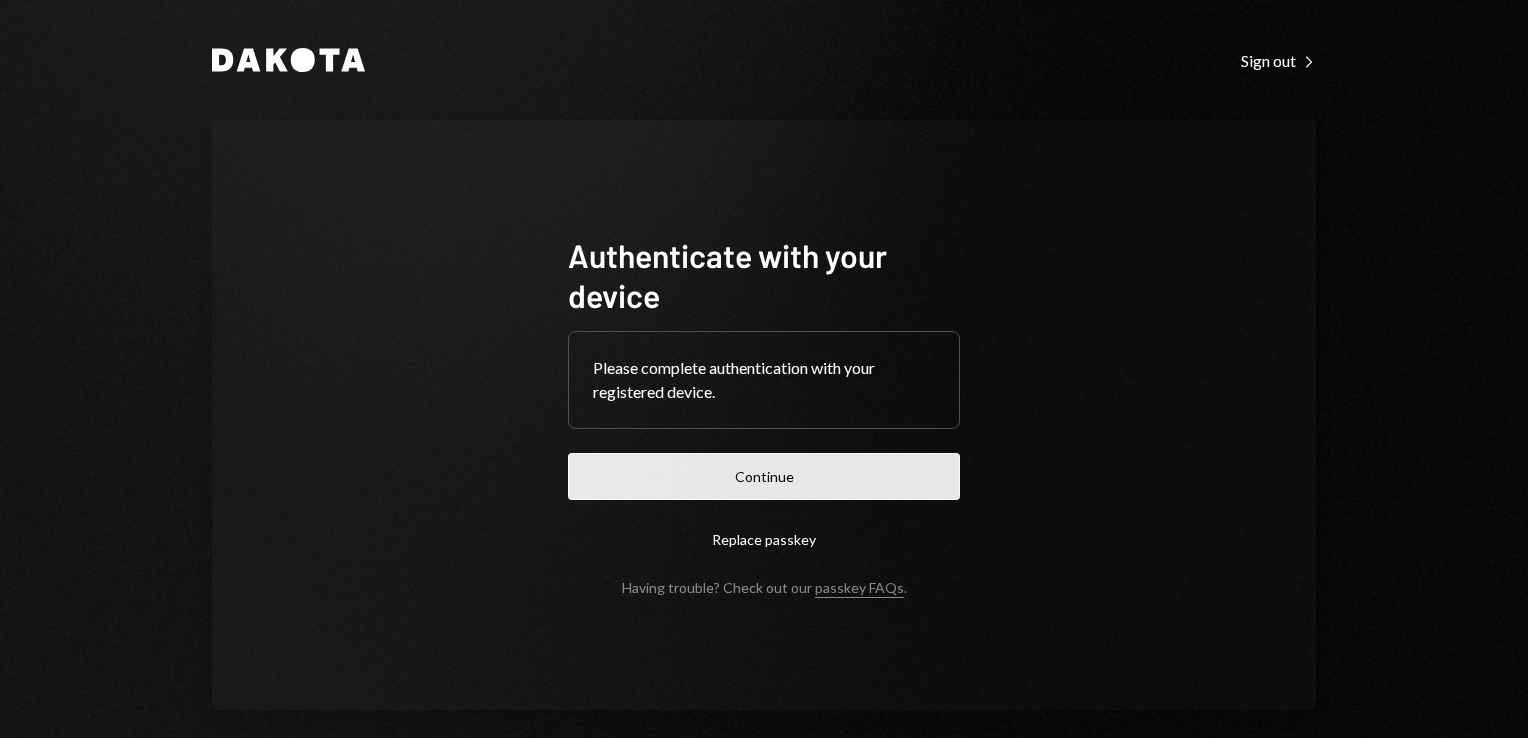 click on "Continue" at bounding box center [764, 476] 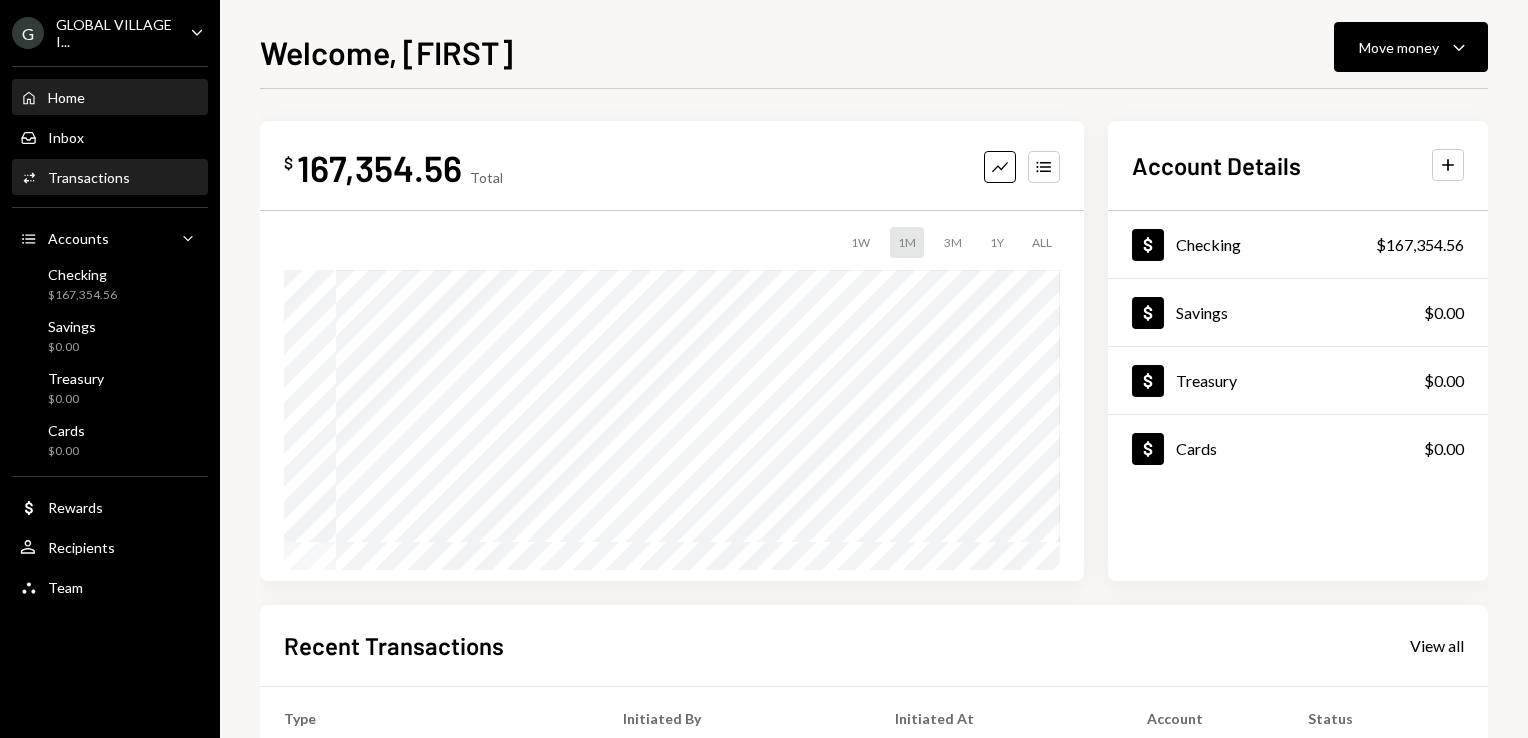 click on "Transactions" at bounding box center (89, 177) 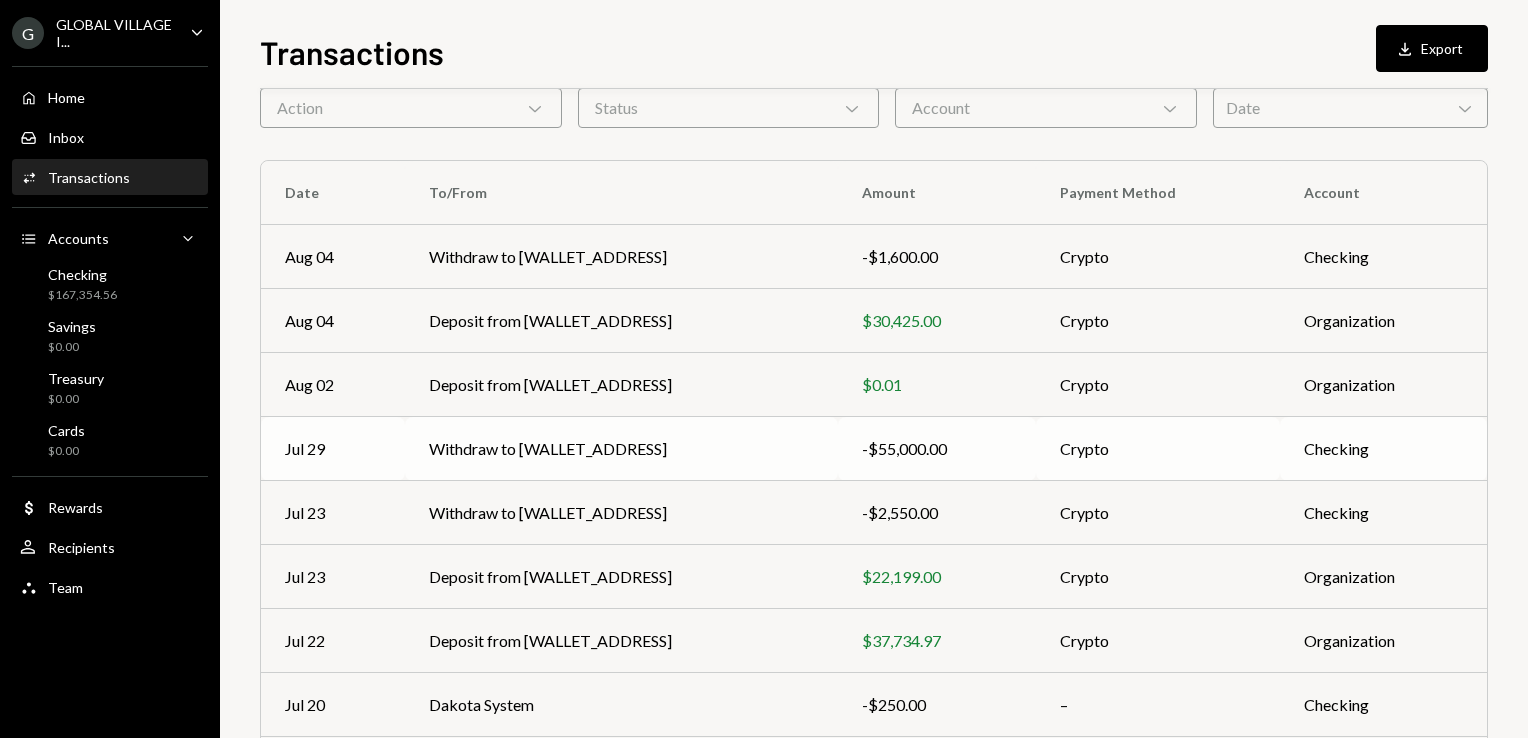 scroll, scrollTop: 304, scrollLeft: 0, axis: vertical 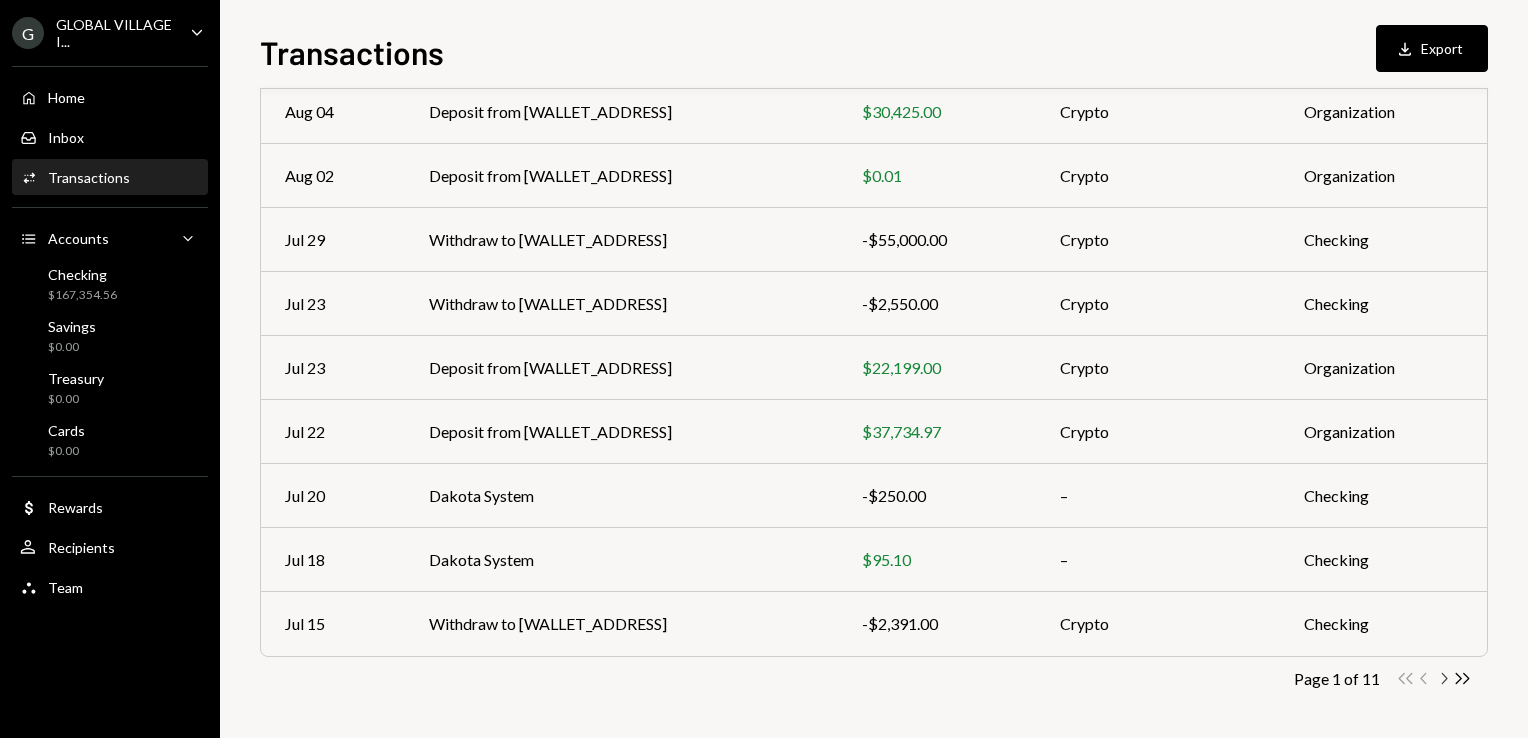 click on "Chevron Right" 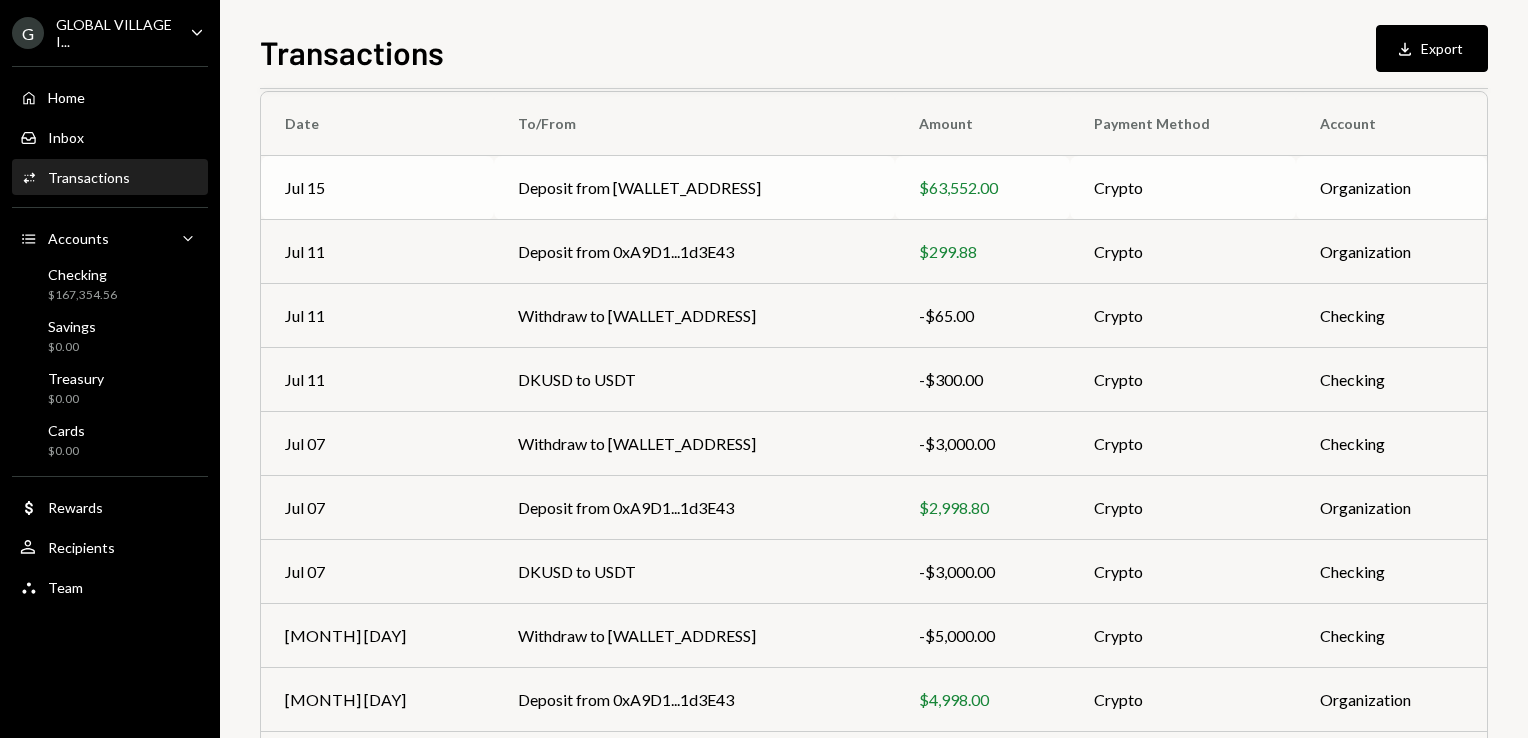 scroll, scrollTop: 168, scrollLeft: 0, axis: vertical 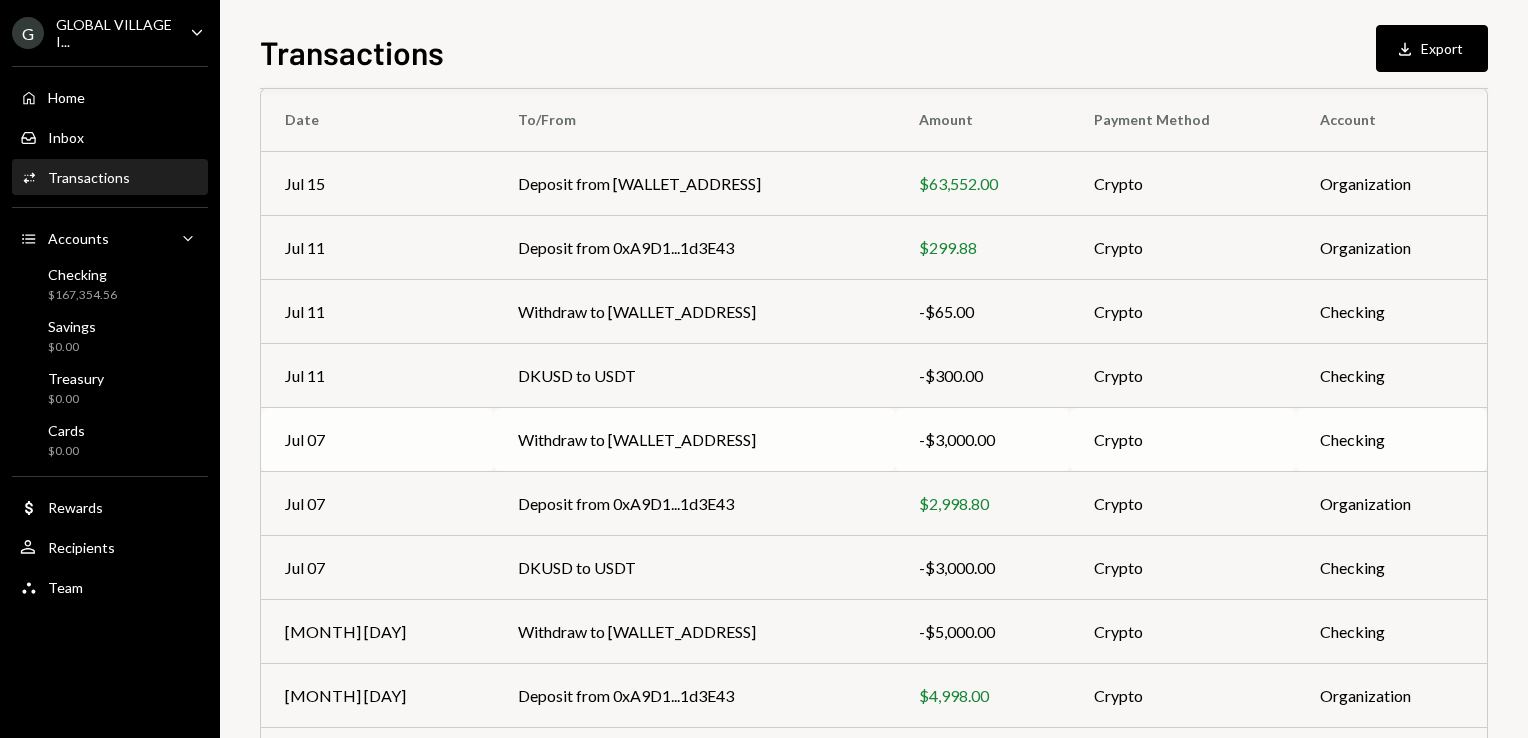 click on "Withdraw to [ADDRESS]" at bounding box center [694, 440] 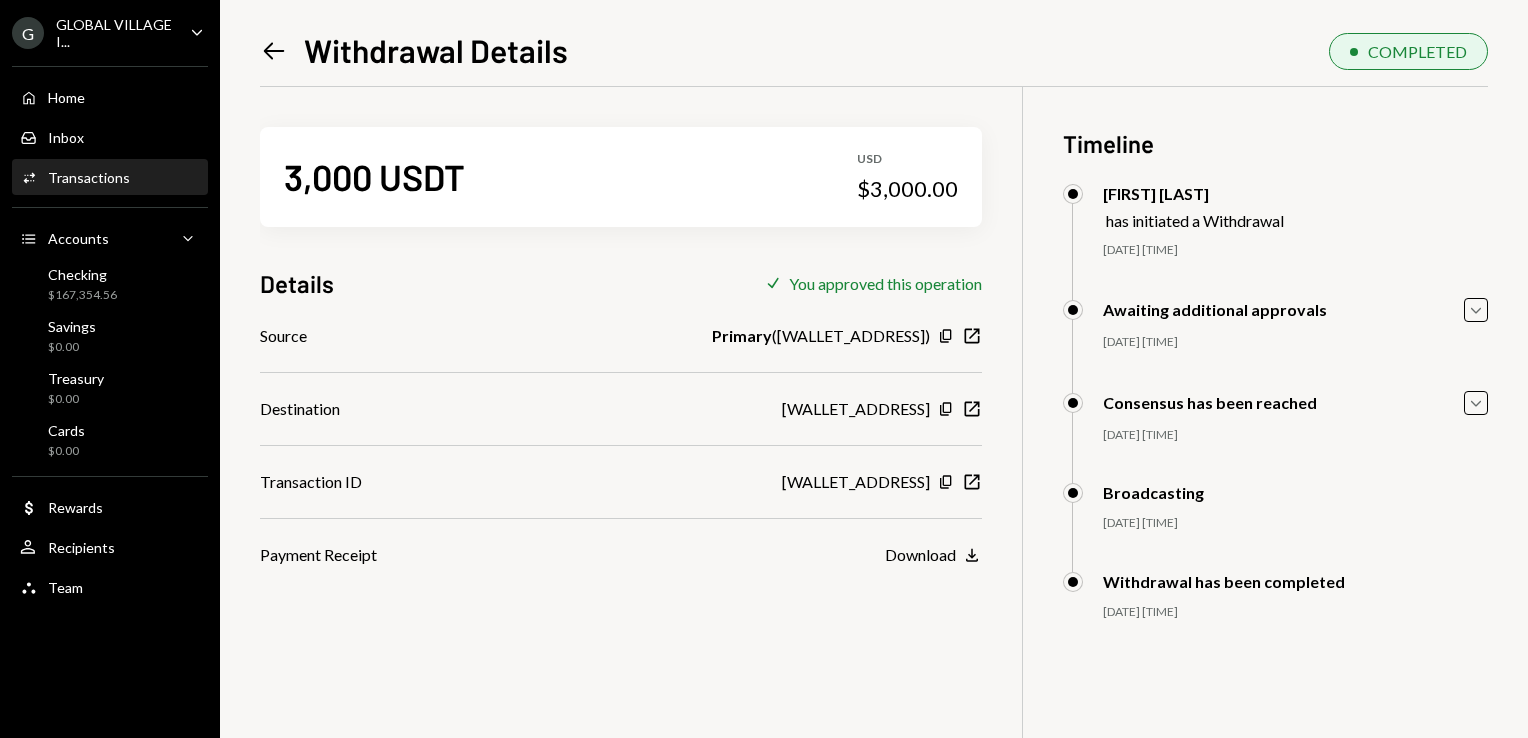 click 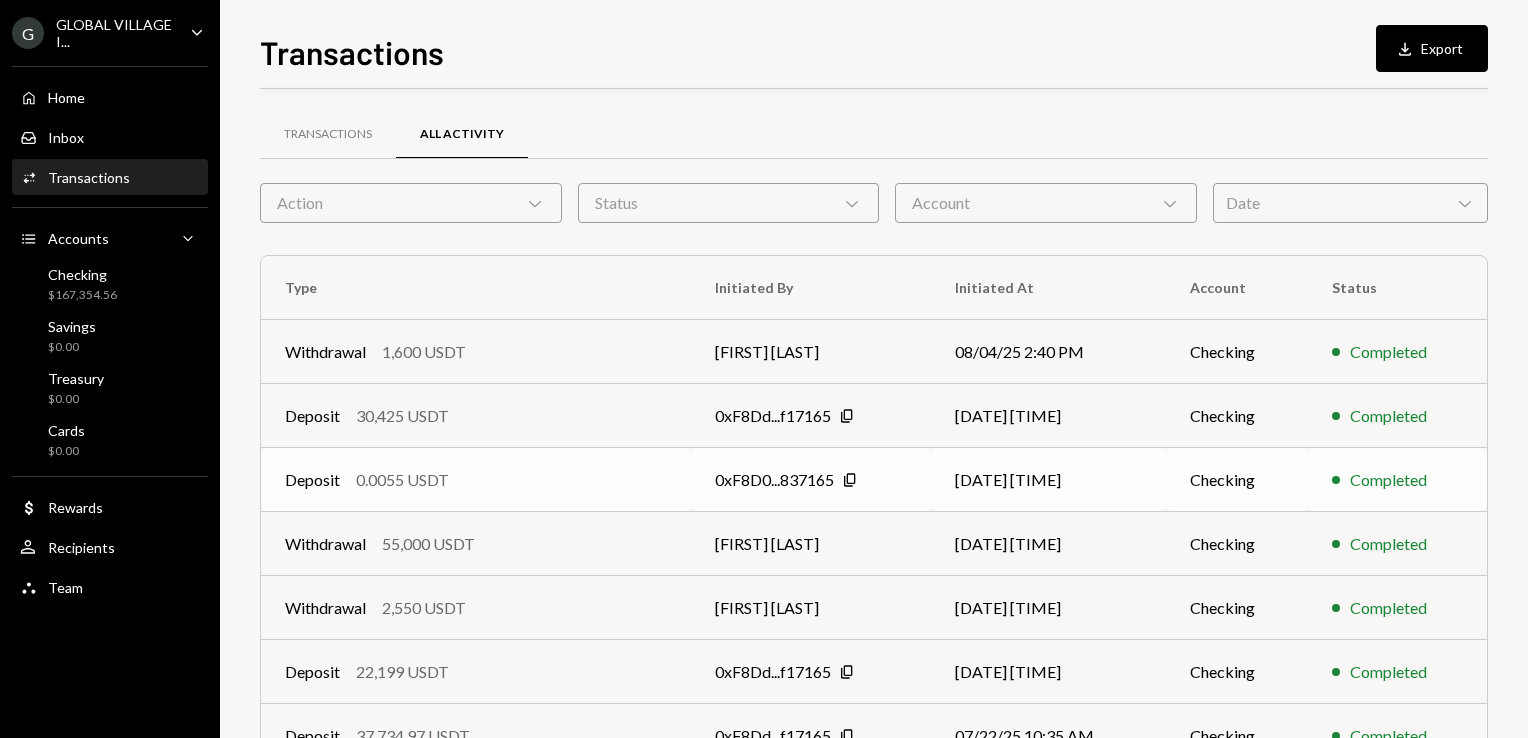 scroll, scrollTop: 304, scrollLeft: 0, axis: vertical 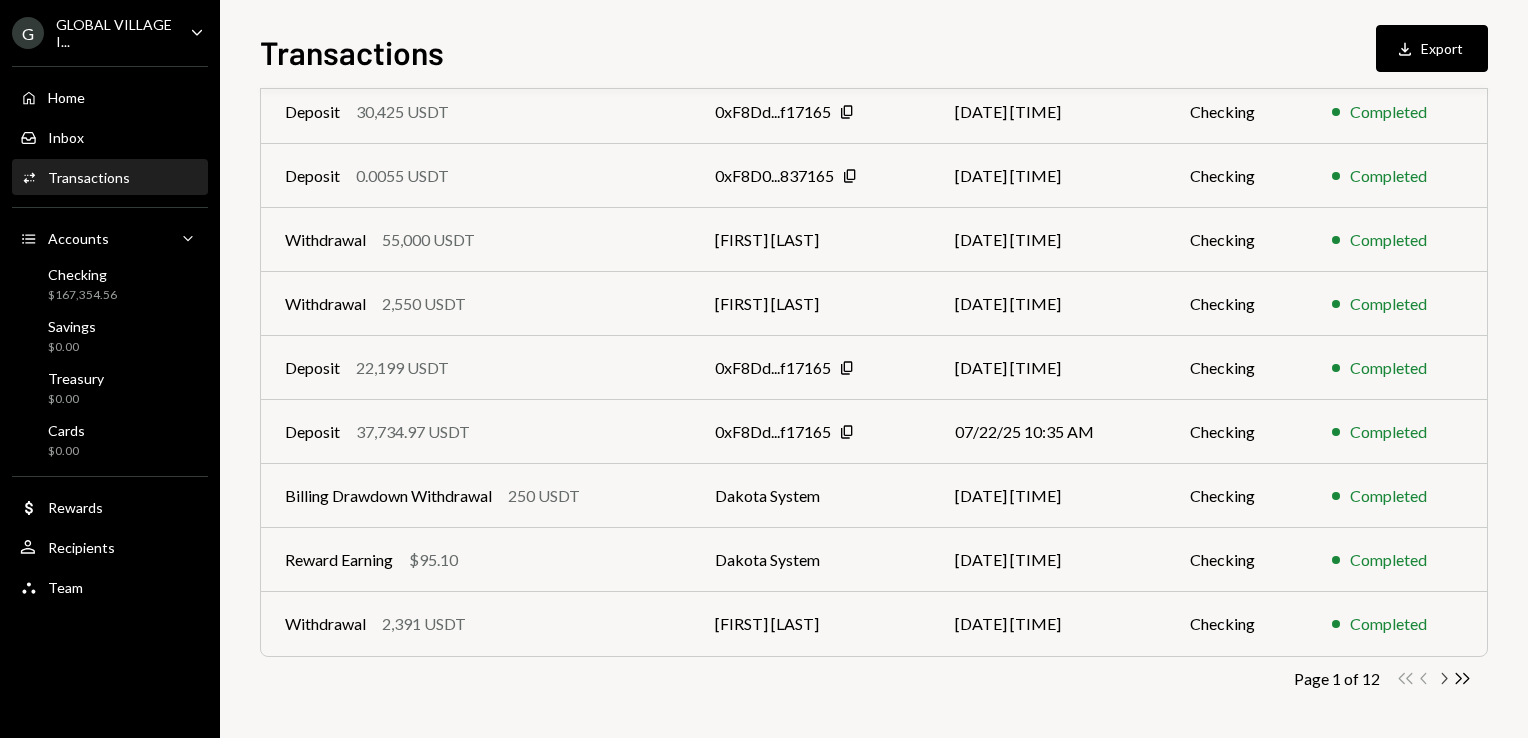 click on "Chevron Right" 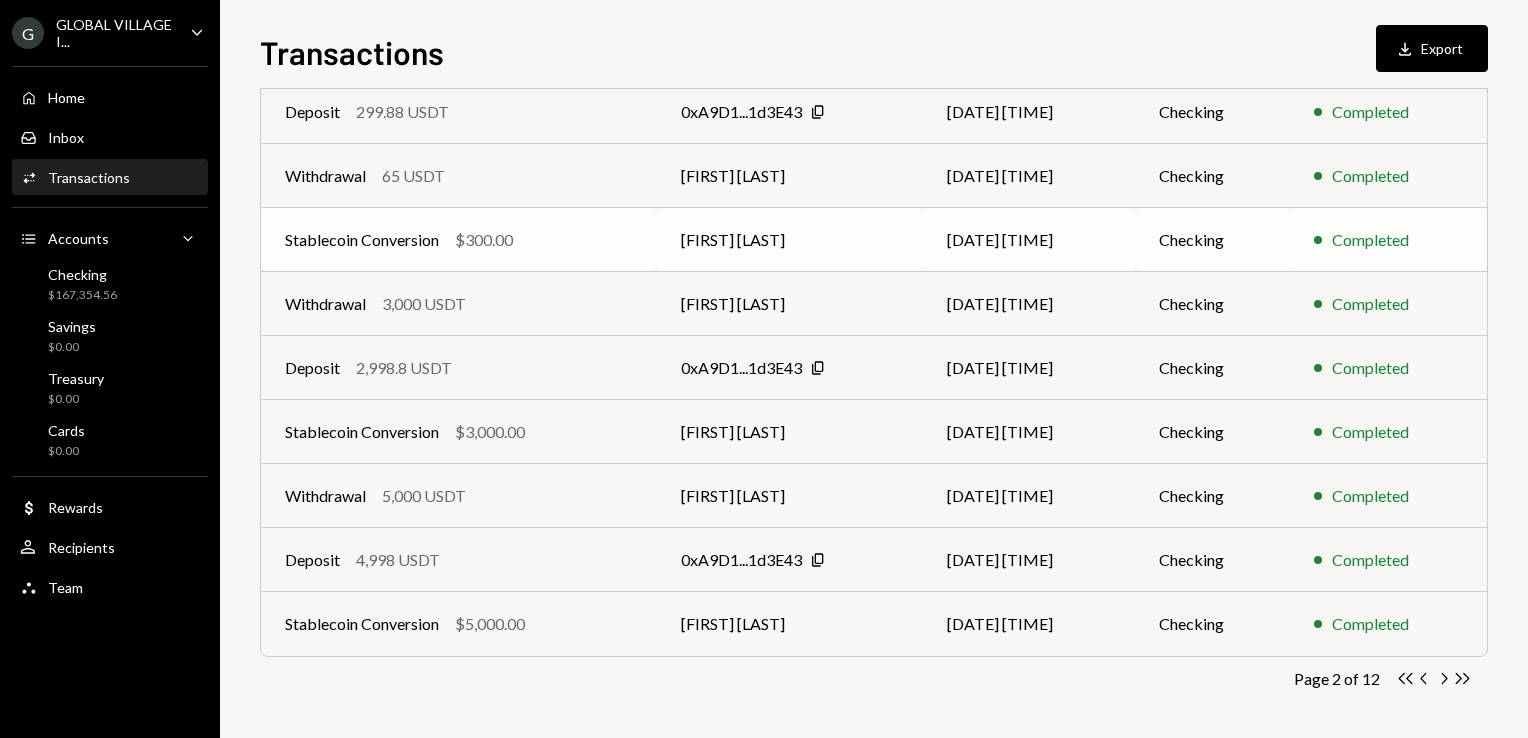 scroll, scrollTop: 304, scrollLeft: 0, axis: vertical 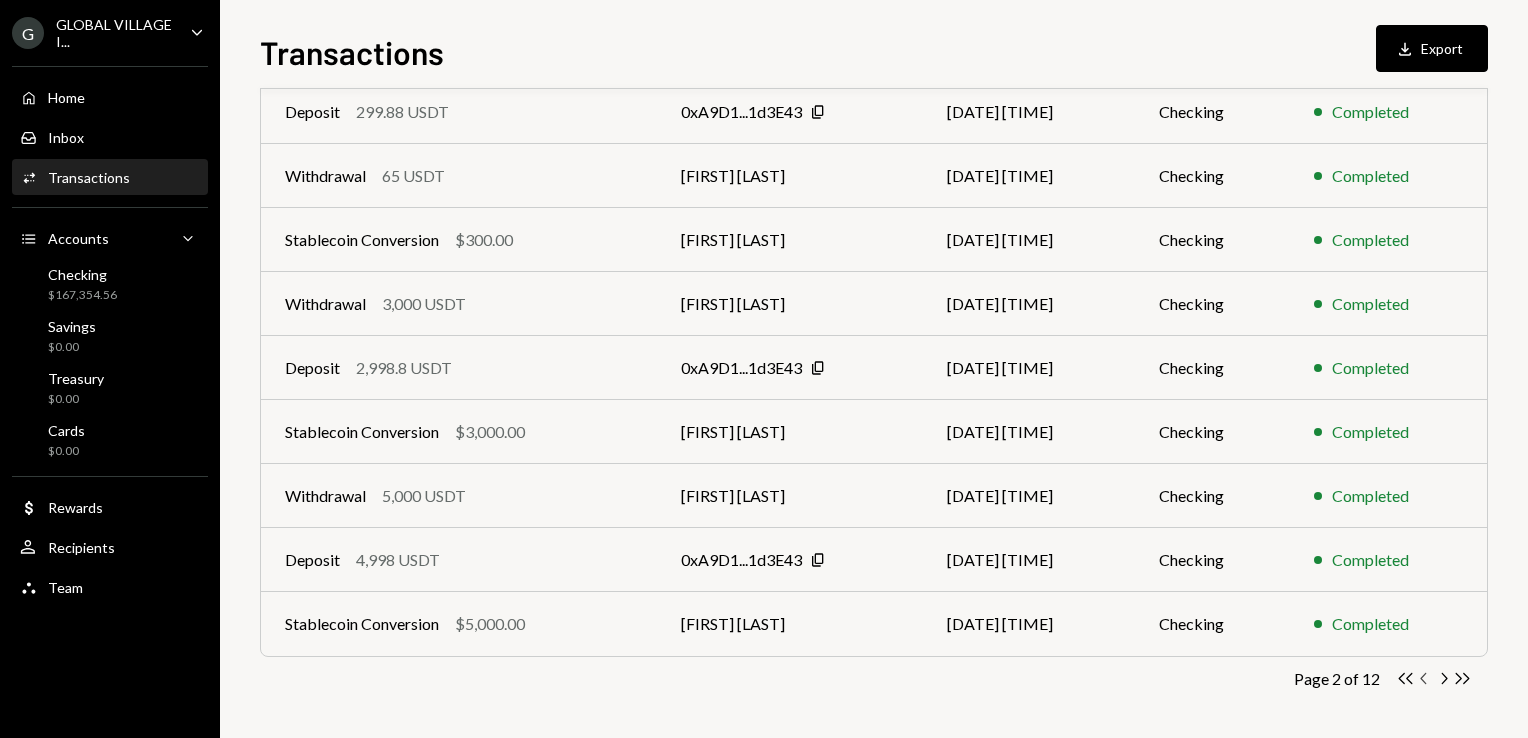 click on "Chevron Left" 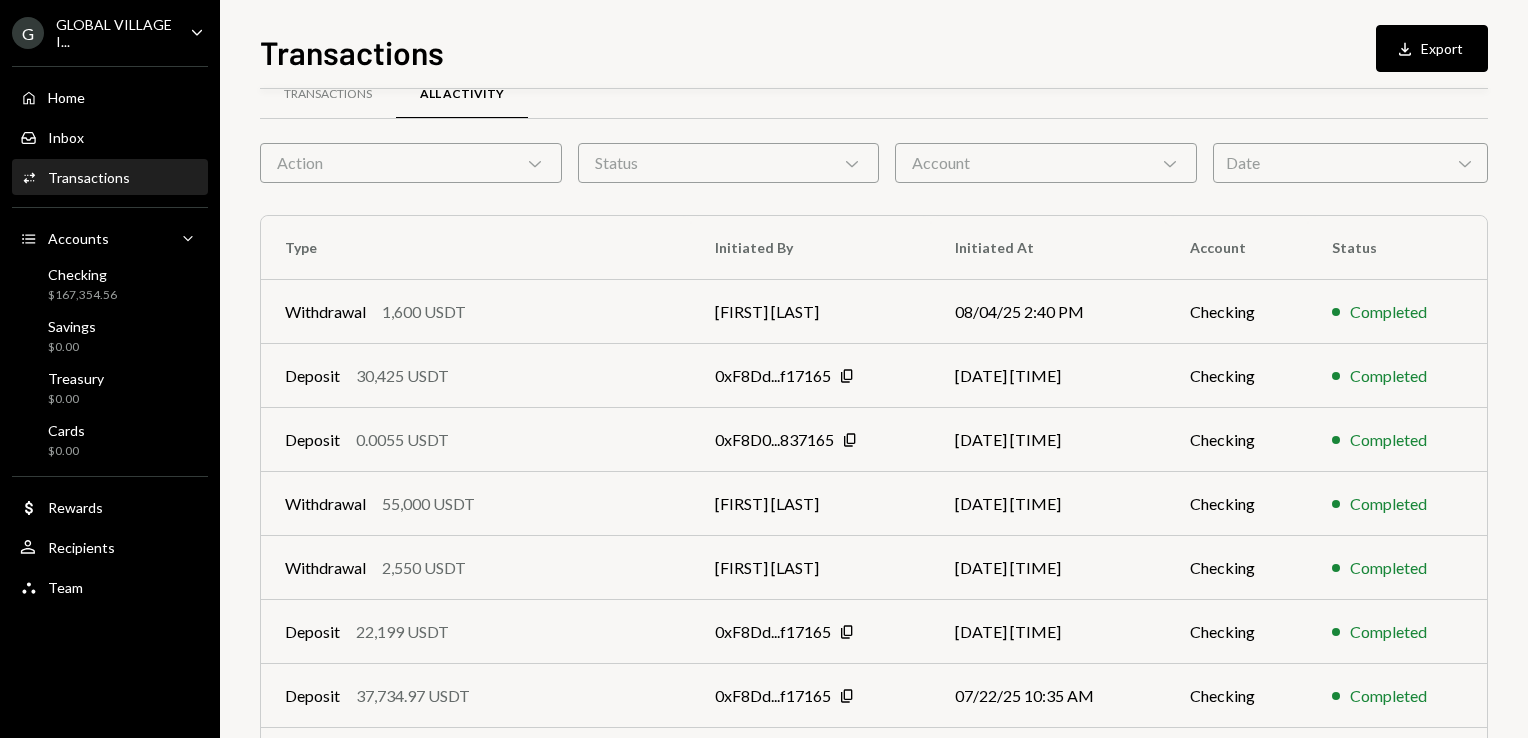 scroll, scrollTop: 36, scrollLeft: 0, axis: vertical 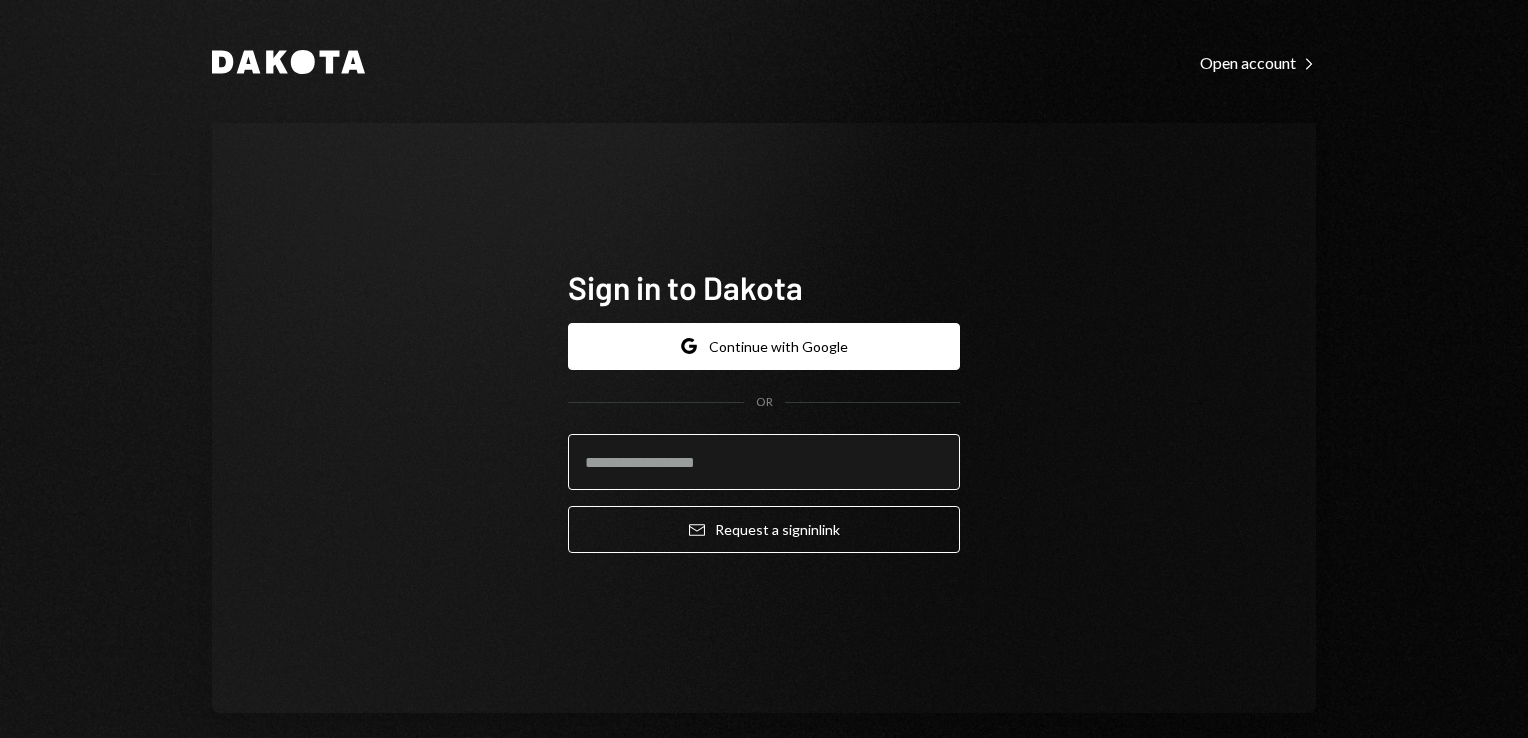click at bounding box center [764, 462] 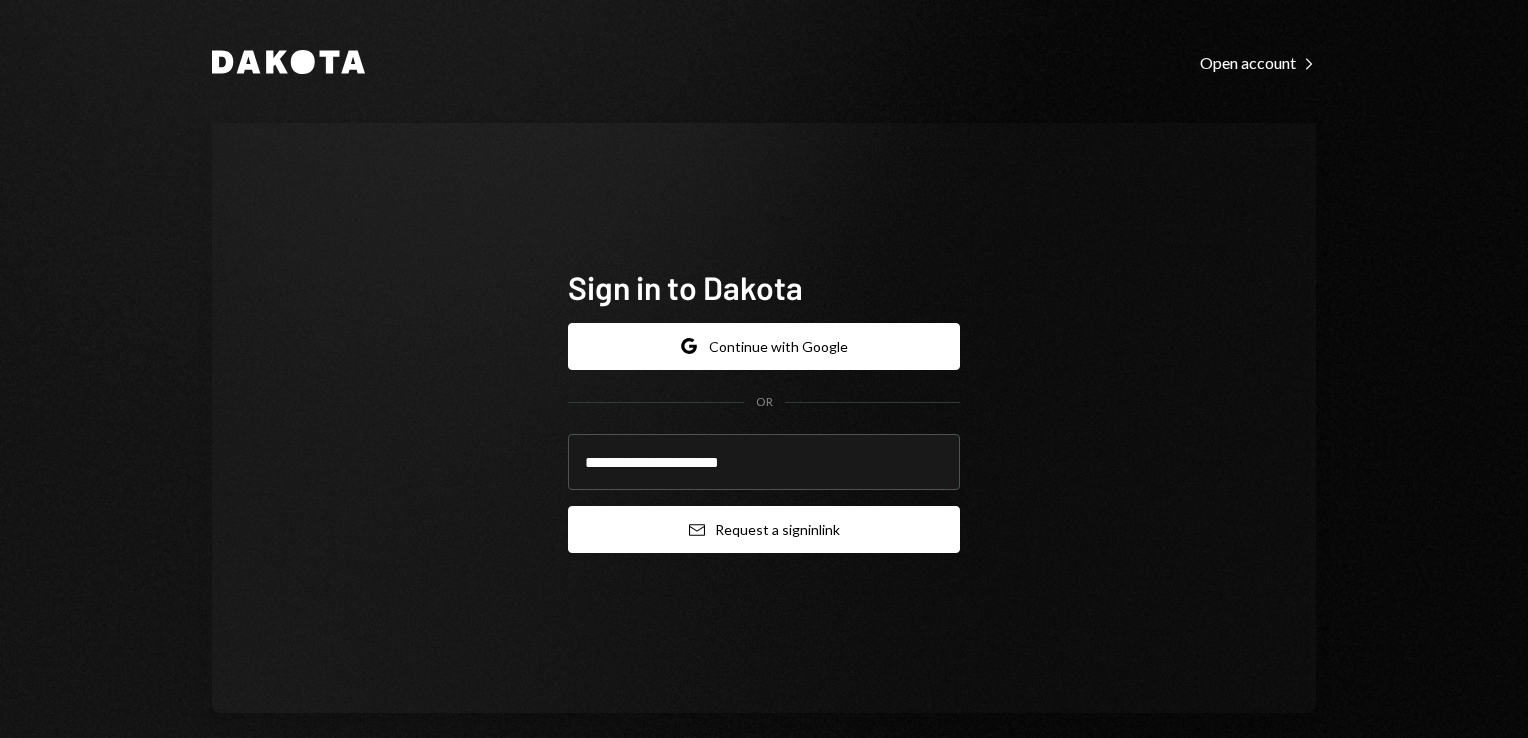 click on "Email Request a sign  in  link" at bounding box center (764, 529) 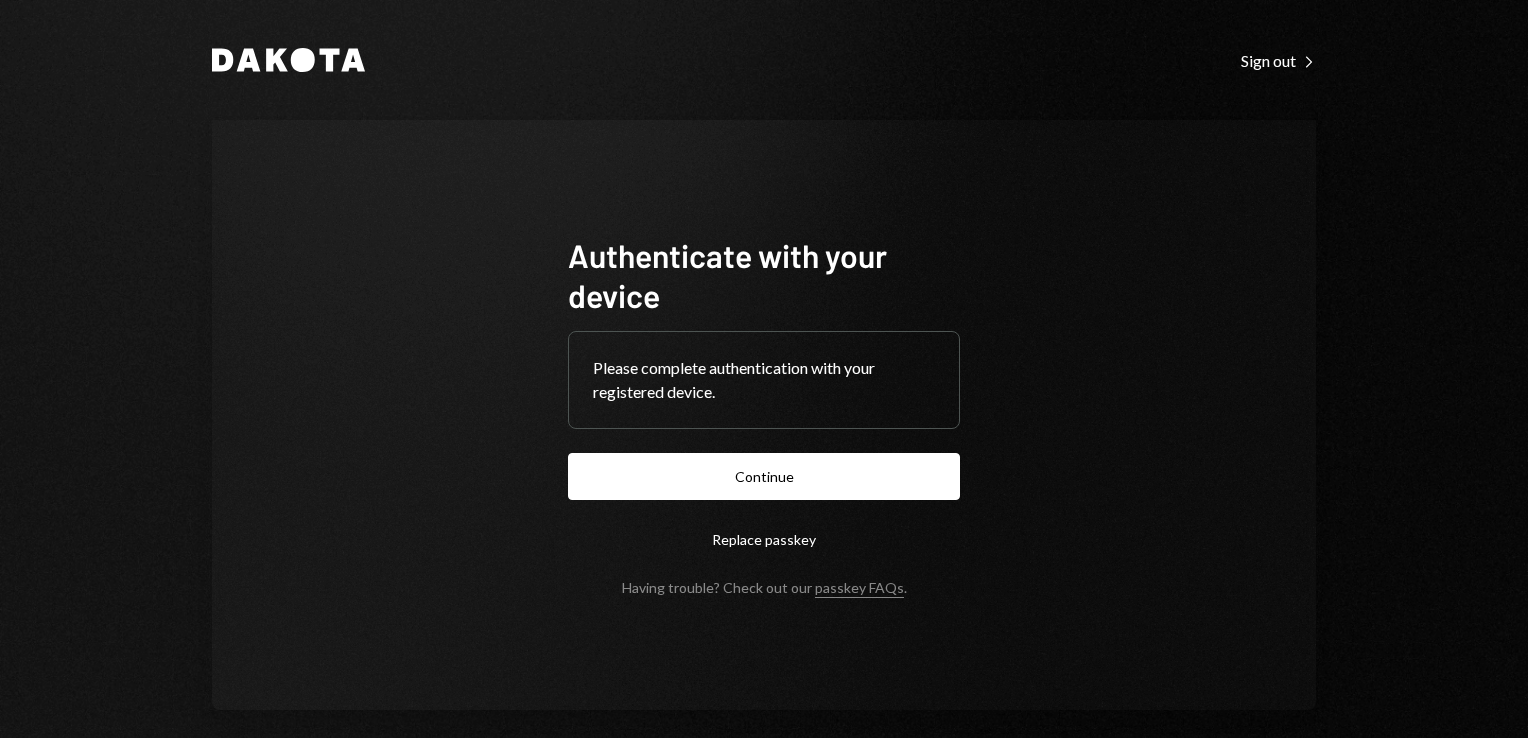 scroll, scrollTop: 0, scrollLeft: 0, axis: both 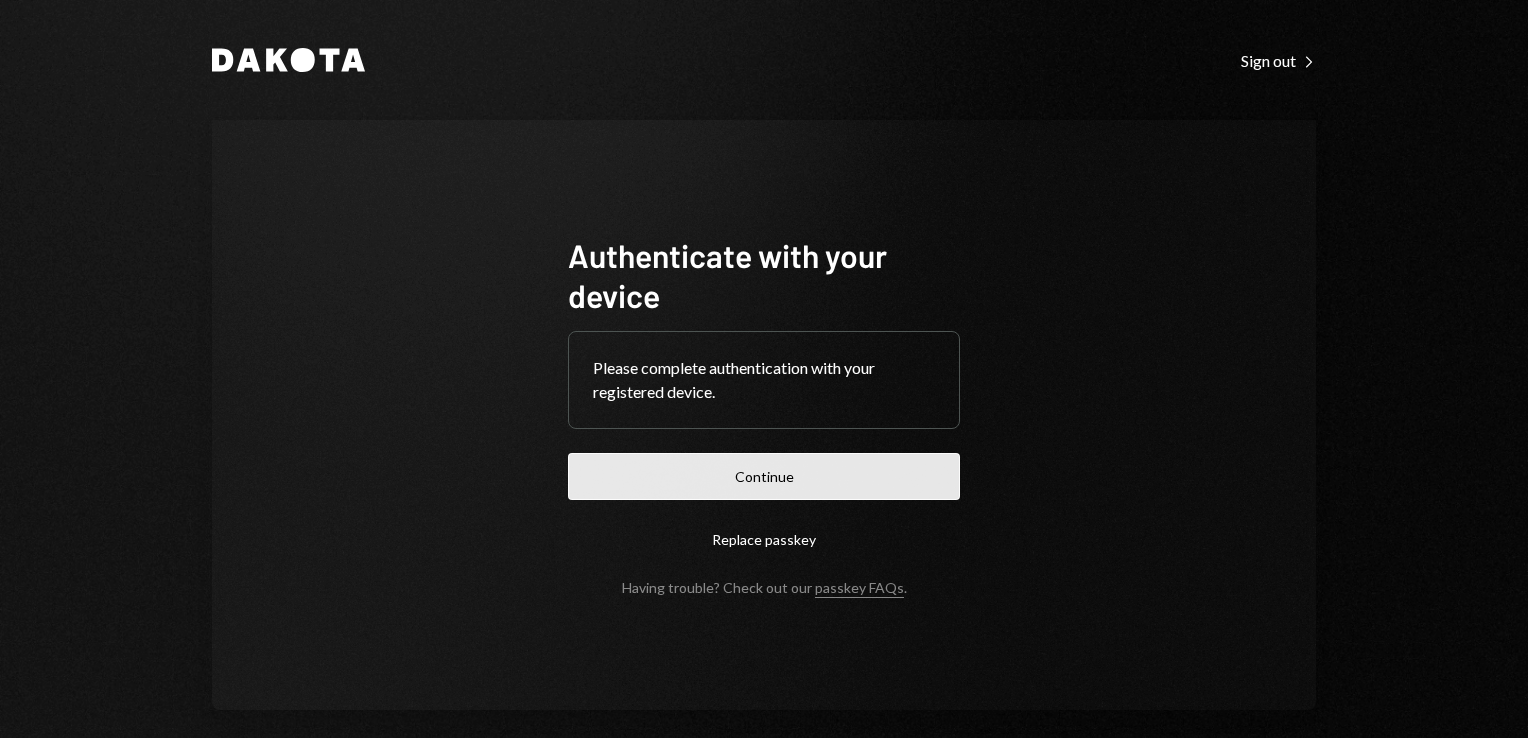 click on "Continue" at bounding box center (764, 476) 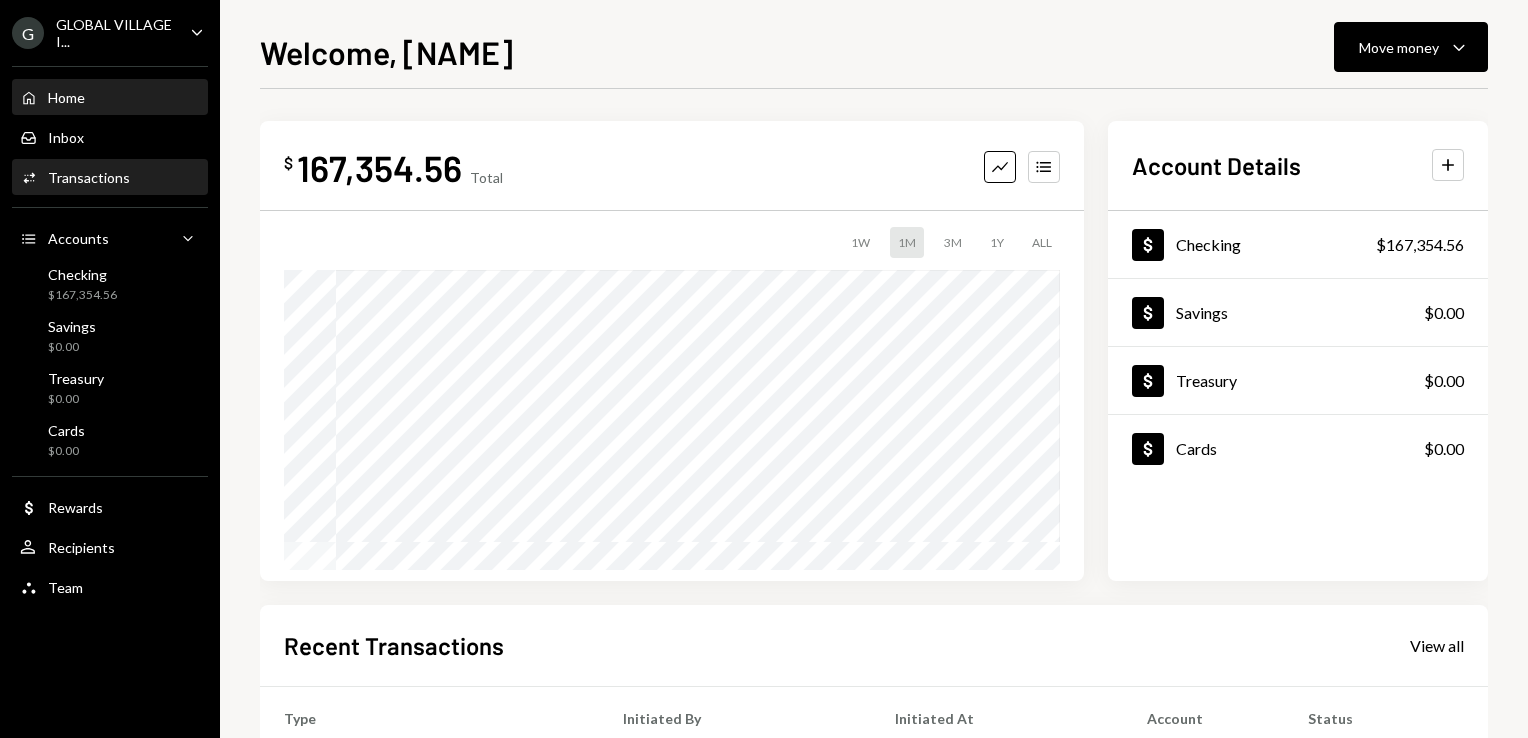 click on "Activities Transactions" at bounding box center [110, 178] 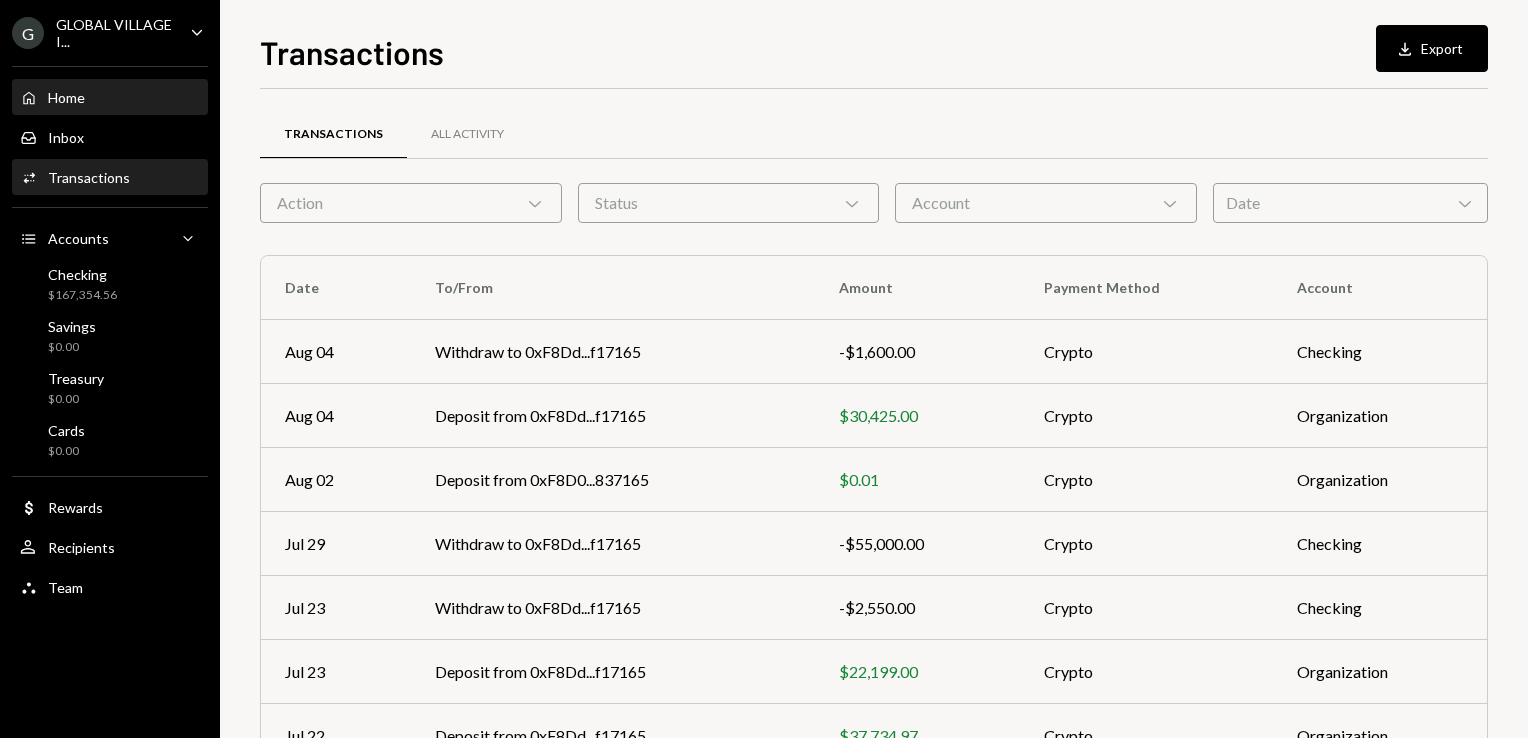 click on "Home" at bounding box center (66, 97) 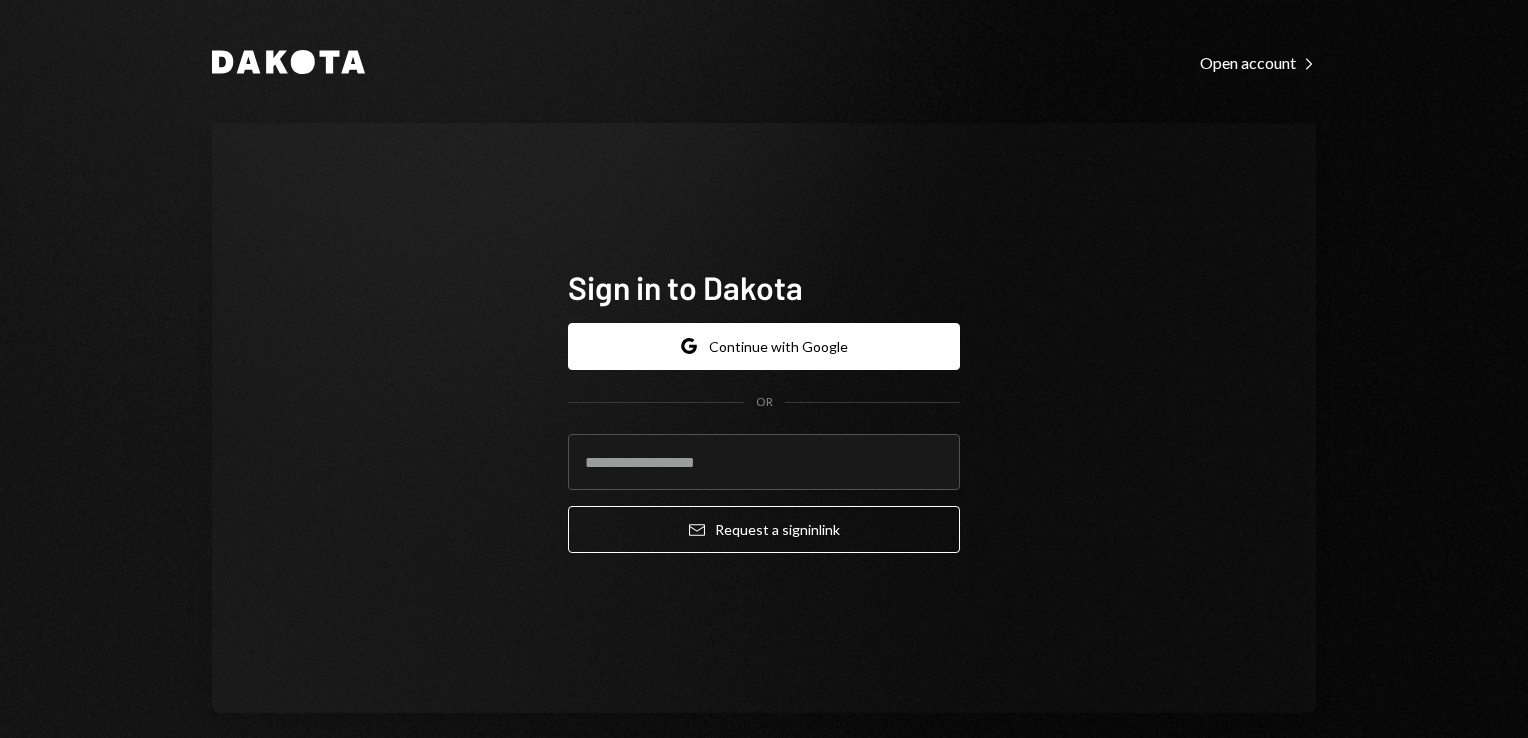 scroll, scrollTop: 0, scrollLeft: 0, axis: both 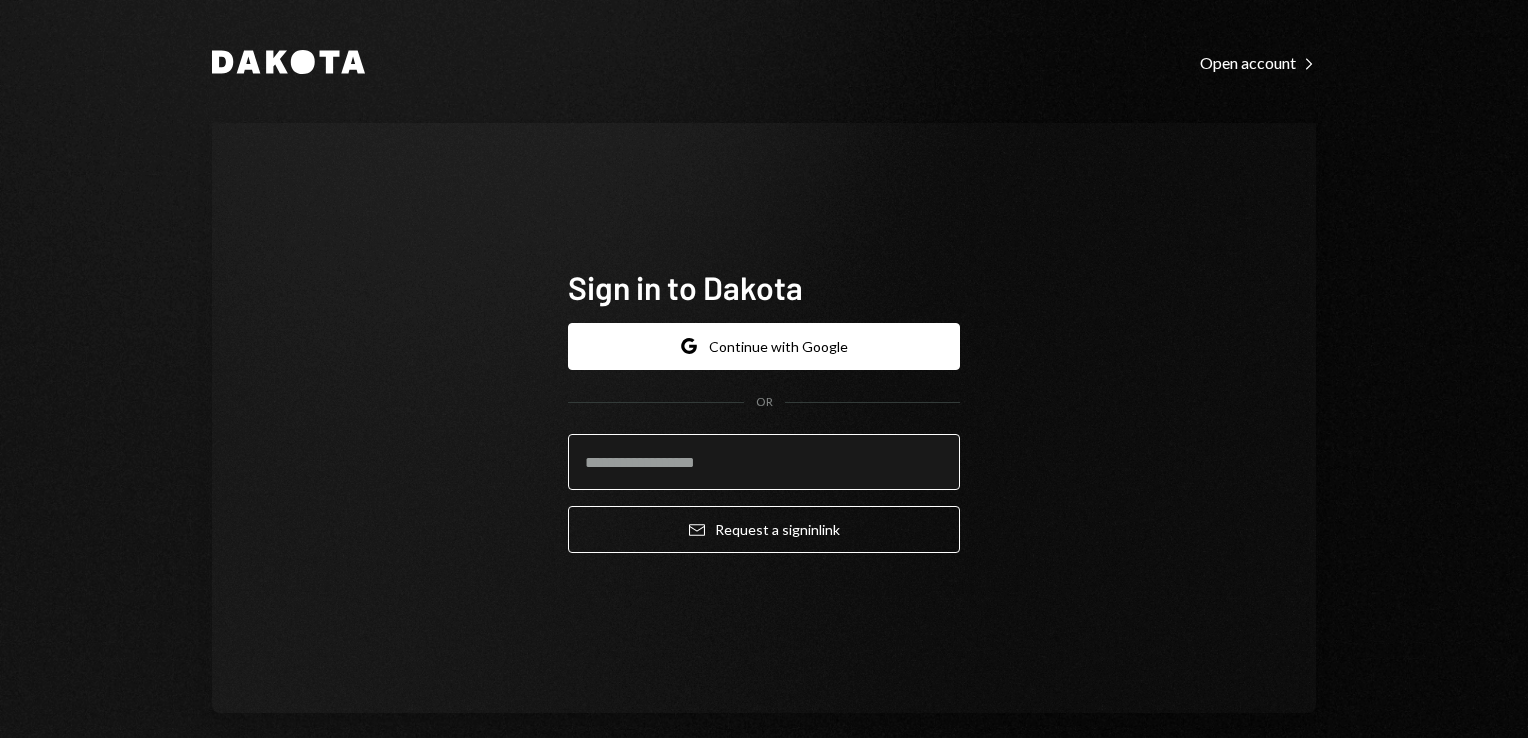 click at bounding box center [764, 462] 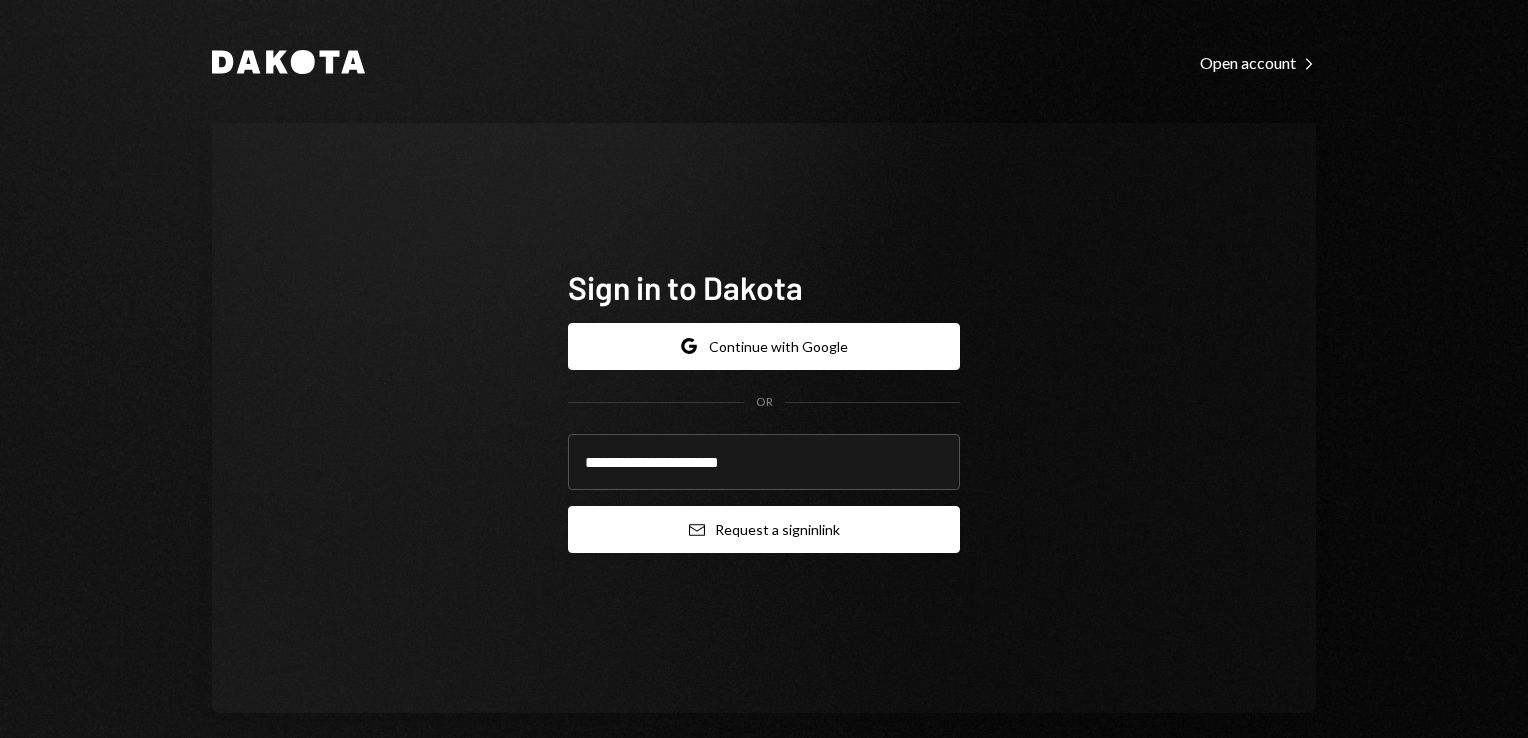 click on "Email Request a sign  in  link" at bounding box center (764, 529) 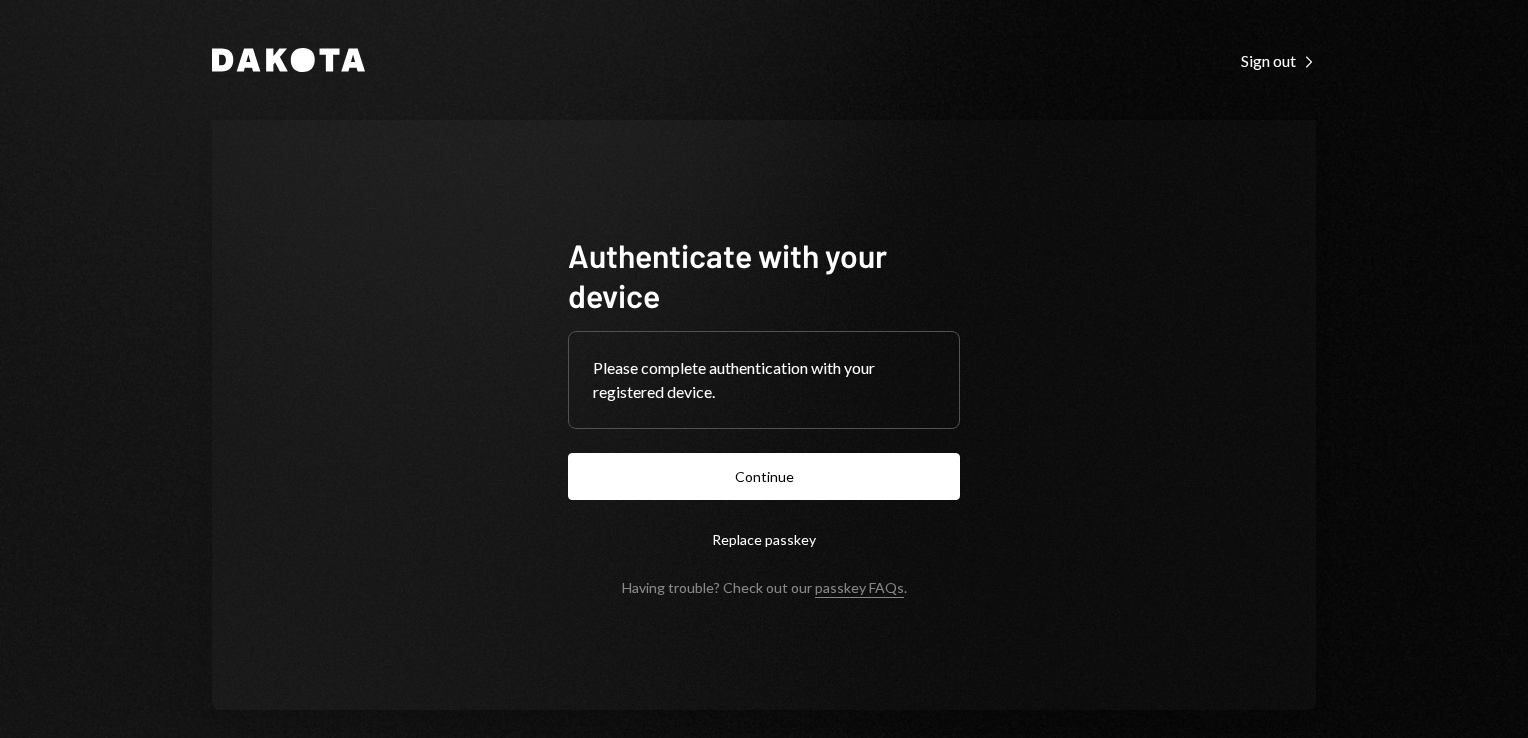 scroll, scrollTop: 0, scrollLeft: 0, axis: both 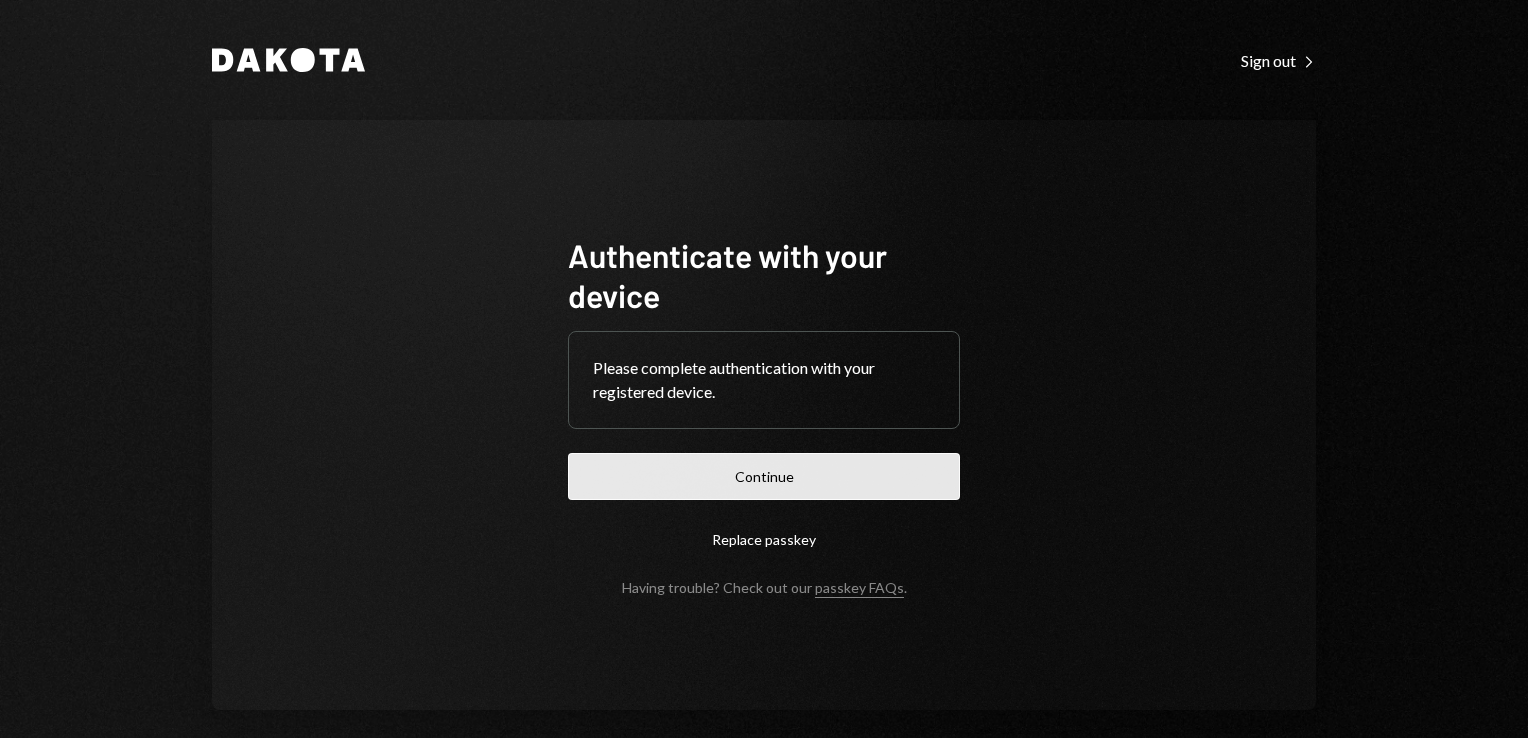 click on "Continue" at bounding box center [764, 476] 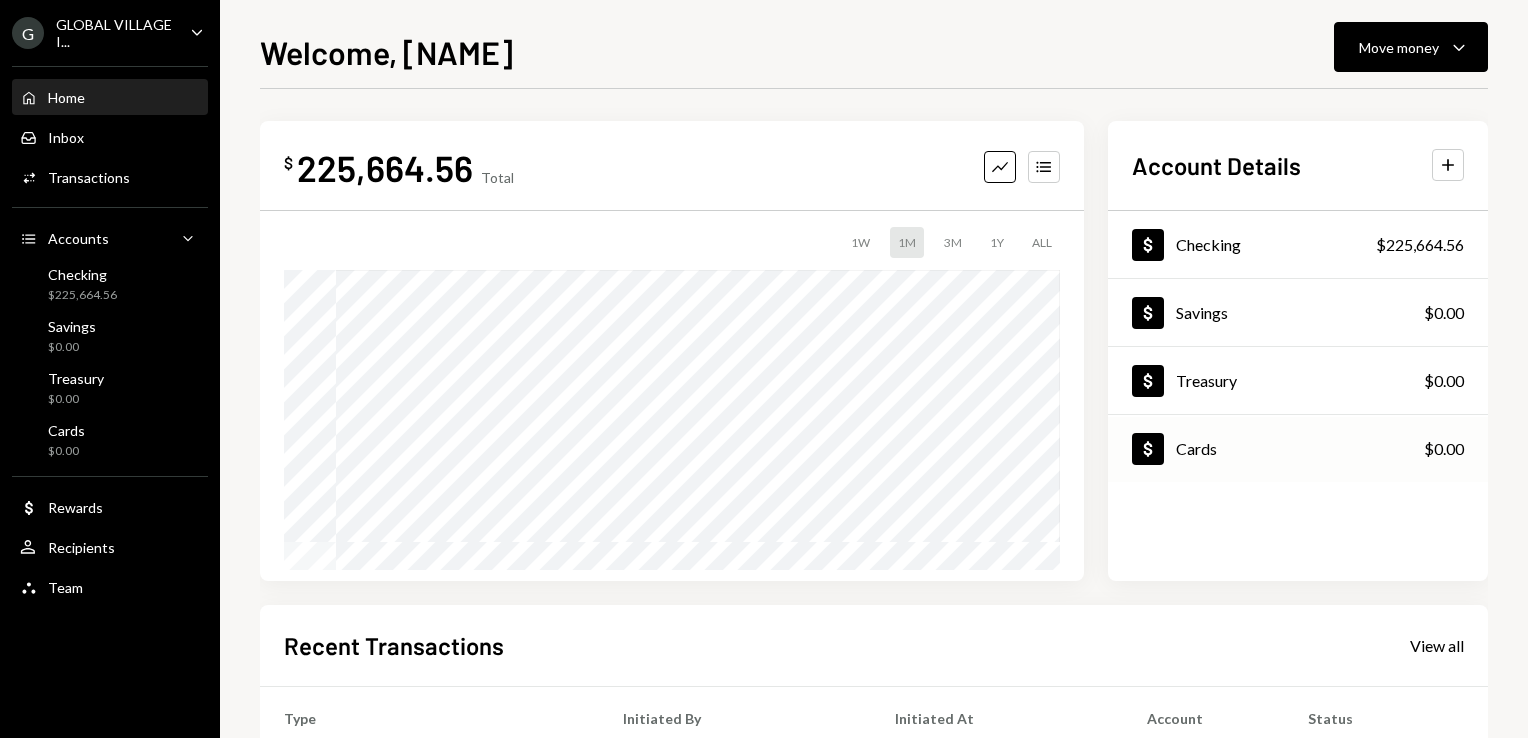 scroll, scrollTop: 372, scrollLeft: 0, axis: vertical 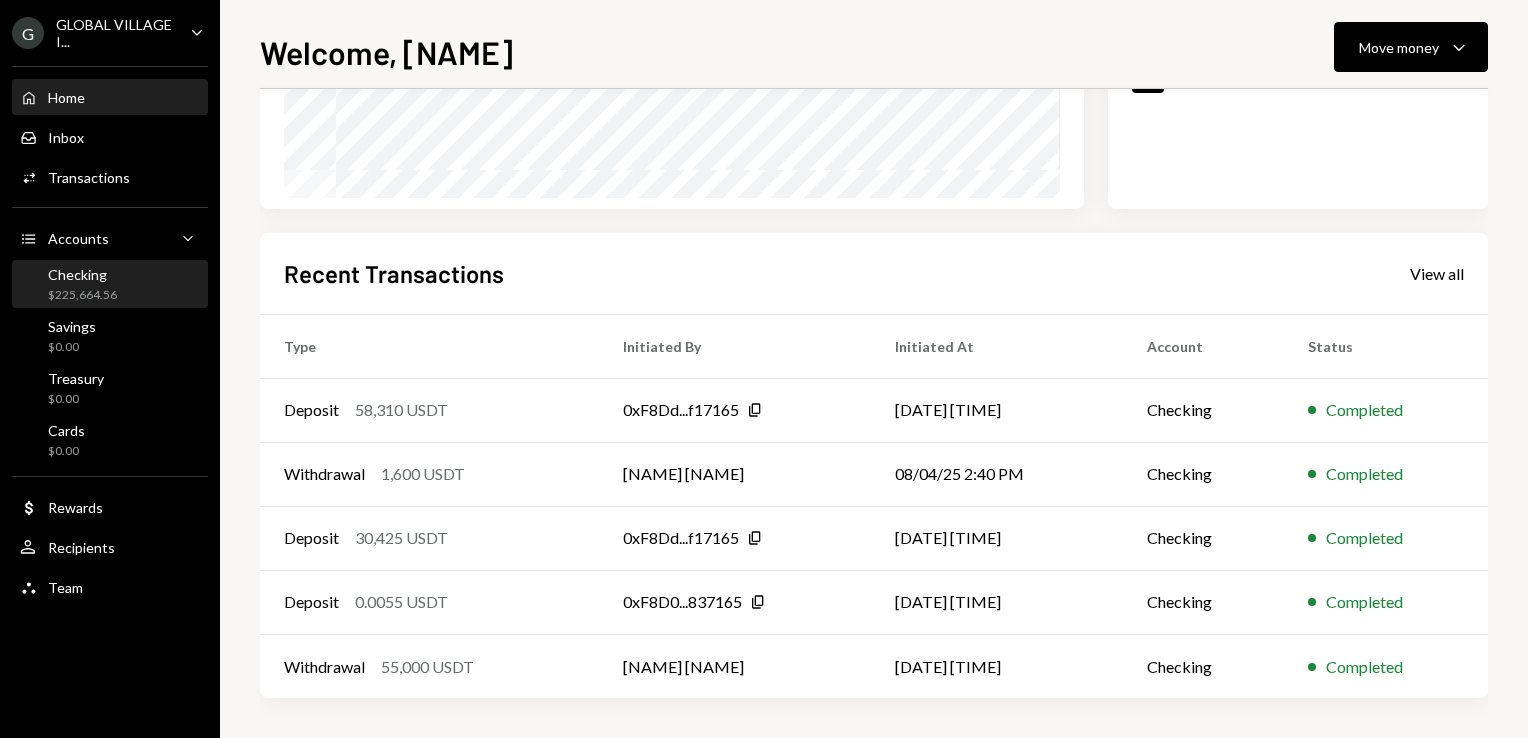 click on "Checking $225,664.56" at bounding box center (110, 285) 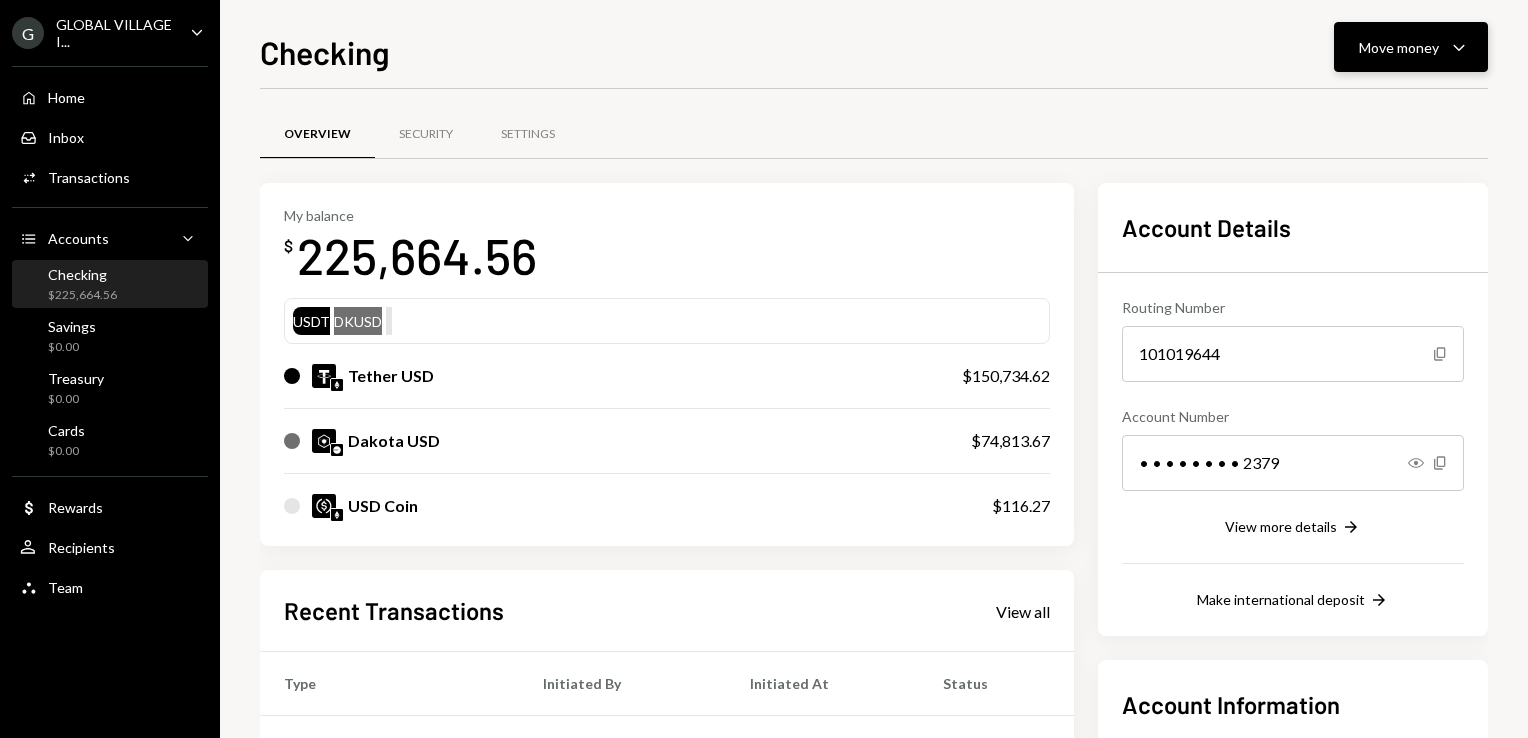 click 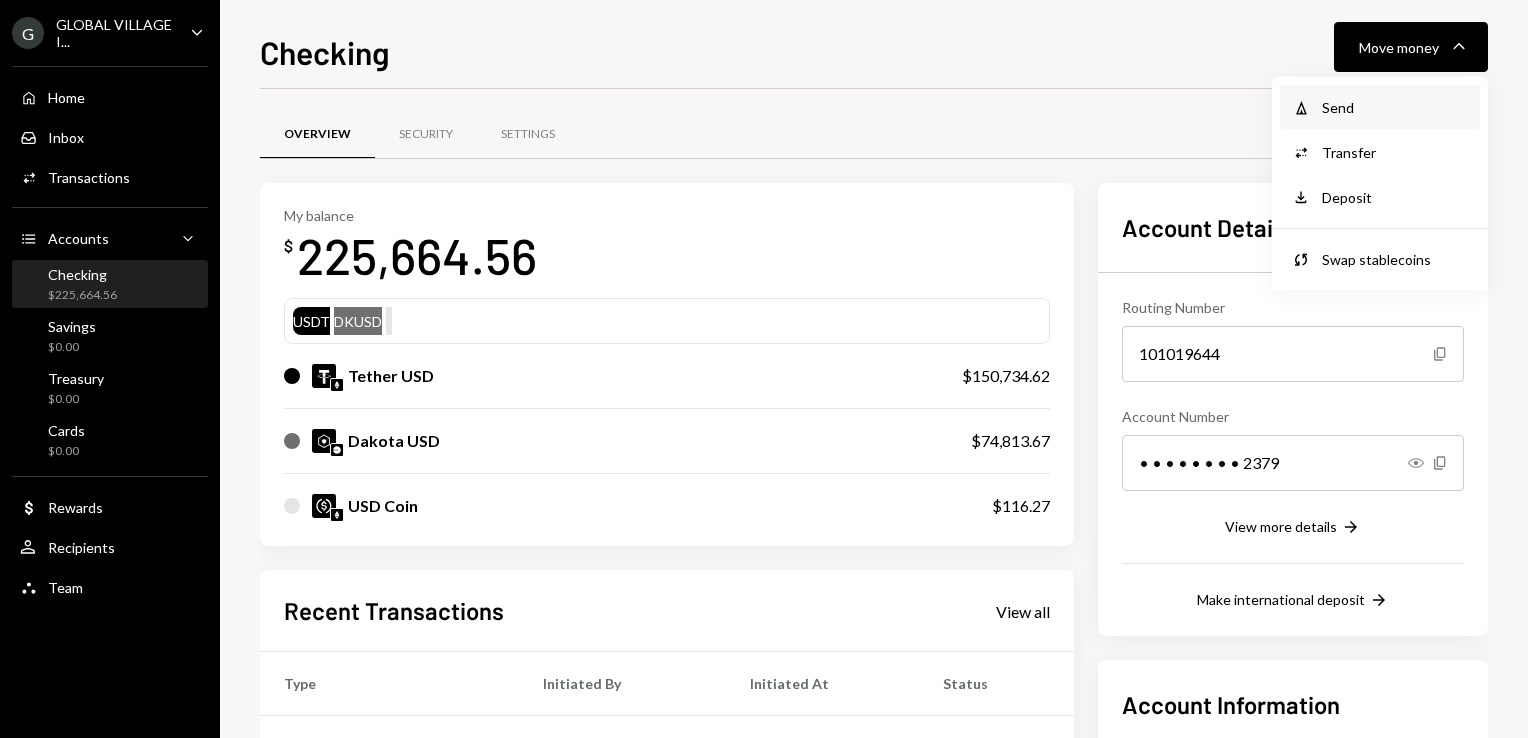 click on "Send" at bounding box center (1395, 107) 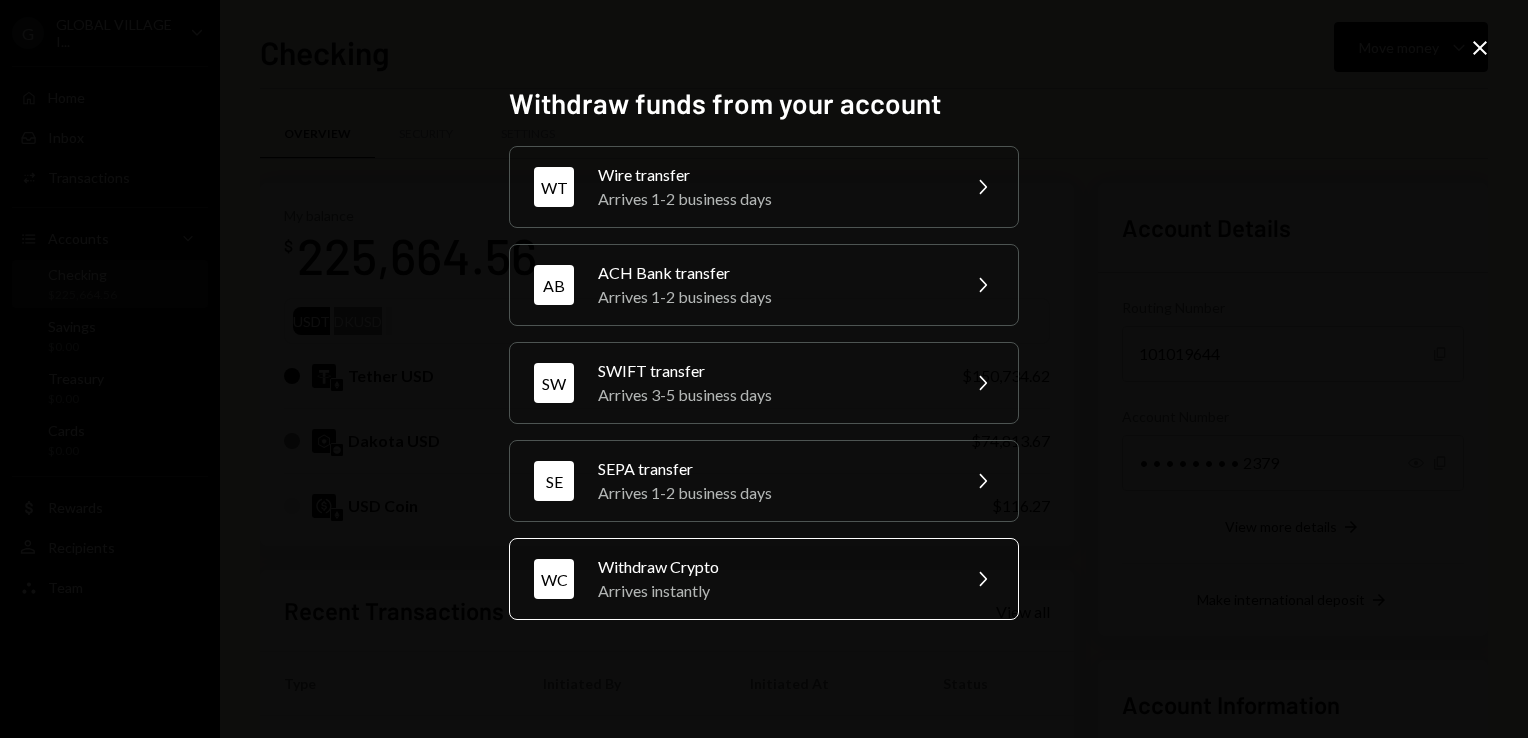 click on "Arrives instantly" at bounding box center (772, 591) 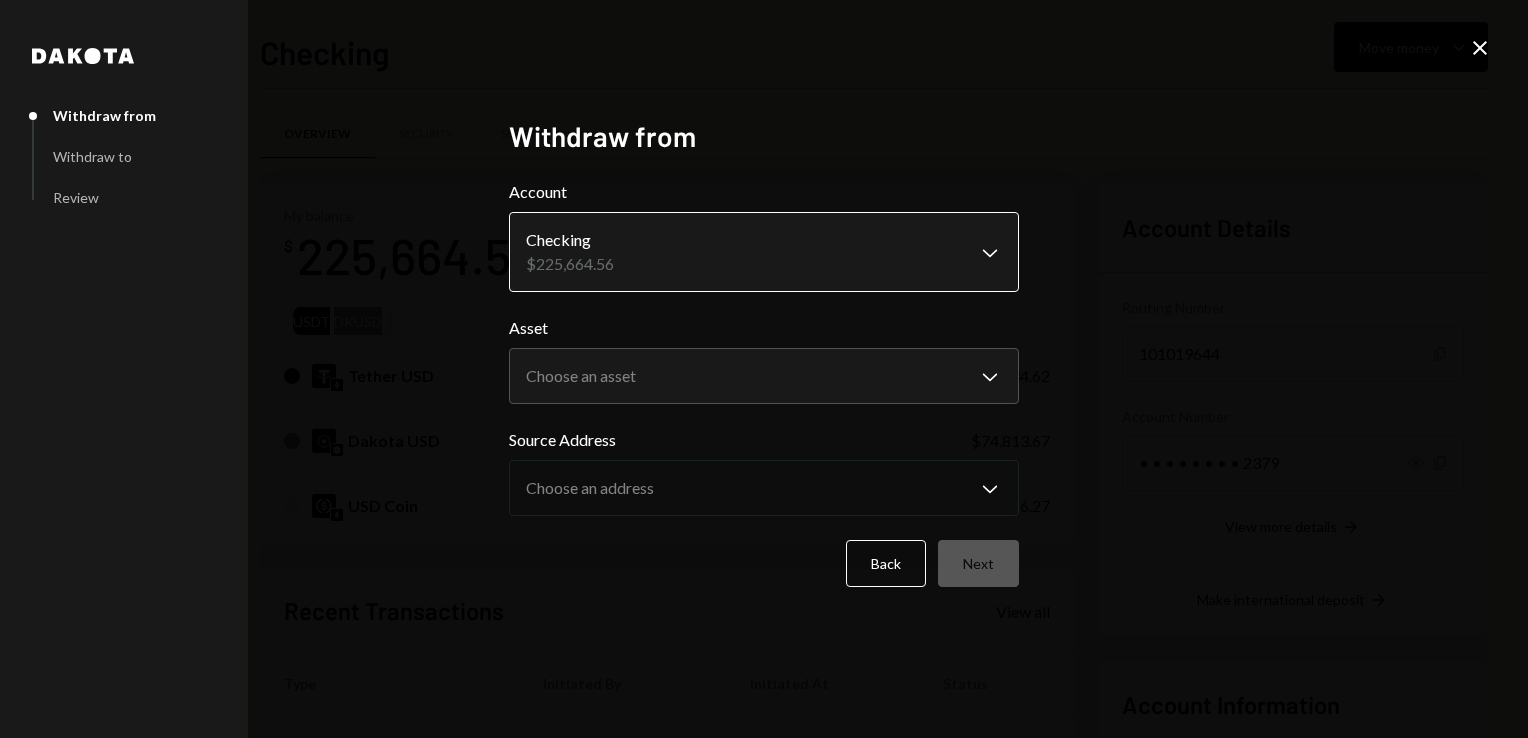 click on "G GLOBAL VILLAGE I... Caret Down Home Home Inbox Inbox Activities Transactions Accounts Accounts Caret Down Checking $225,664.56 Savings $0.00 Treasury $0.00 Cards $0.00 Dollar Rewards User Recipients Team Team Checking Move money Caret Down Overview Security Settings My balance $ 225,664.56 USDT DKUSD Tether USD $150,734.62 Dakota USD $74,813.67 USD Coin $116.27 Recent Transactions View all Type Initiated By Initiated At Status Deposit 58,310  USDT 0xF8Dd...f17165 Copy [DATE] [TIME] Completed Withdrawal 1,600  USDT [NAME] [NAME] [DATE] [TIME] Completed Deposit 30,425  USDT 0xF8Dd...f17165 Copy [DATE] [TIME] Completed Deposit 0.0055  USDT 0xF8D0...837165 Copy [DATE] [TIME] Completed Withdrawal 55,000  USDT [NAME] [NAME] [DATE] [TIME] Completed Account Details Routing Number 101019644 Copy Account Number • • • • • • • •  2379 Show Copy View more details Right Arrow Make international deposit Right Arrow Account Information Money in (last 30 days) Up Right Arrow Dakota" at bounding box center (764, 369) 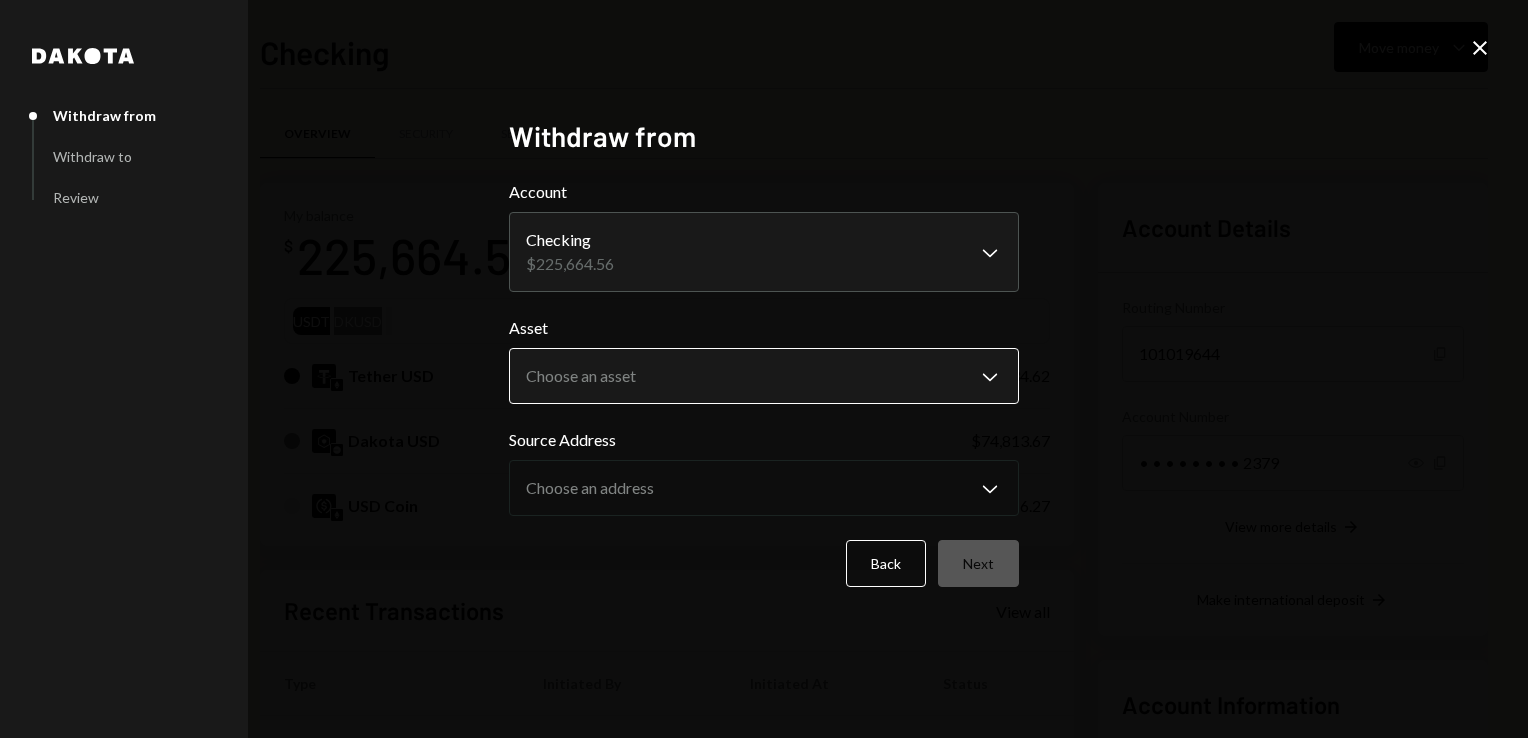 click on "G GLOBAL VILLAGE I... Caret Down Home Home Inbox Inbox Activities Transactions Accounts Accounts Caret Down Checking $225,664.56 Savings $0.00 Treasury $0.00 Cards $0.00 Dollar Rewards User Recipients Team Team Checking Move money Caret Down Overview Security Settings My balance $ 225,664.56 USDT DKUSD Tether USD $150,734.62 Dakota USD $74,813.67 USD Coin $116.27 Recent Transactions View all Type Initiated By Initiated At Status Deposit 58,310  USDT 0xF8Dd...f17165 Copy [DATE] [TIME] Completed Withdrawal 1,600  USDT [NAME] [NAME] [DATE] [TIME] Completed Deposit 30,425  USDT 0xF8Dd...f17165 Copy [DATE] [TIME] Completed Deposit 0.0055  USDT 0xF8D0...837165 Copy [DATE] [TIME] Completed Withdrawal 55,000  USDT [NAME] [NAME] [DATE] [TIME] Completed Account Details Routing Number 101019644 Copy Account Number • • • • • • • •  2379 Show Copy View more details Right Arrow Make international deposit Right Arrow Account Information Money in (last 30 days) Up Right Arrow Dakota" at bounding box center [764, 369] 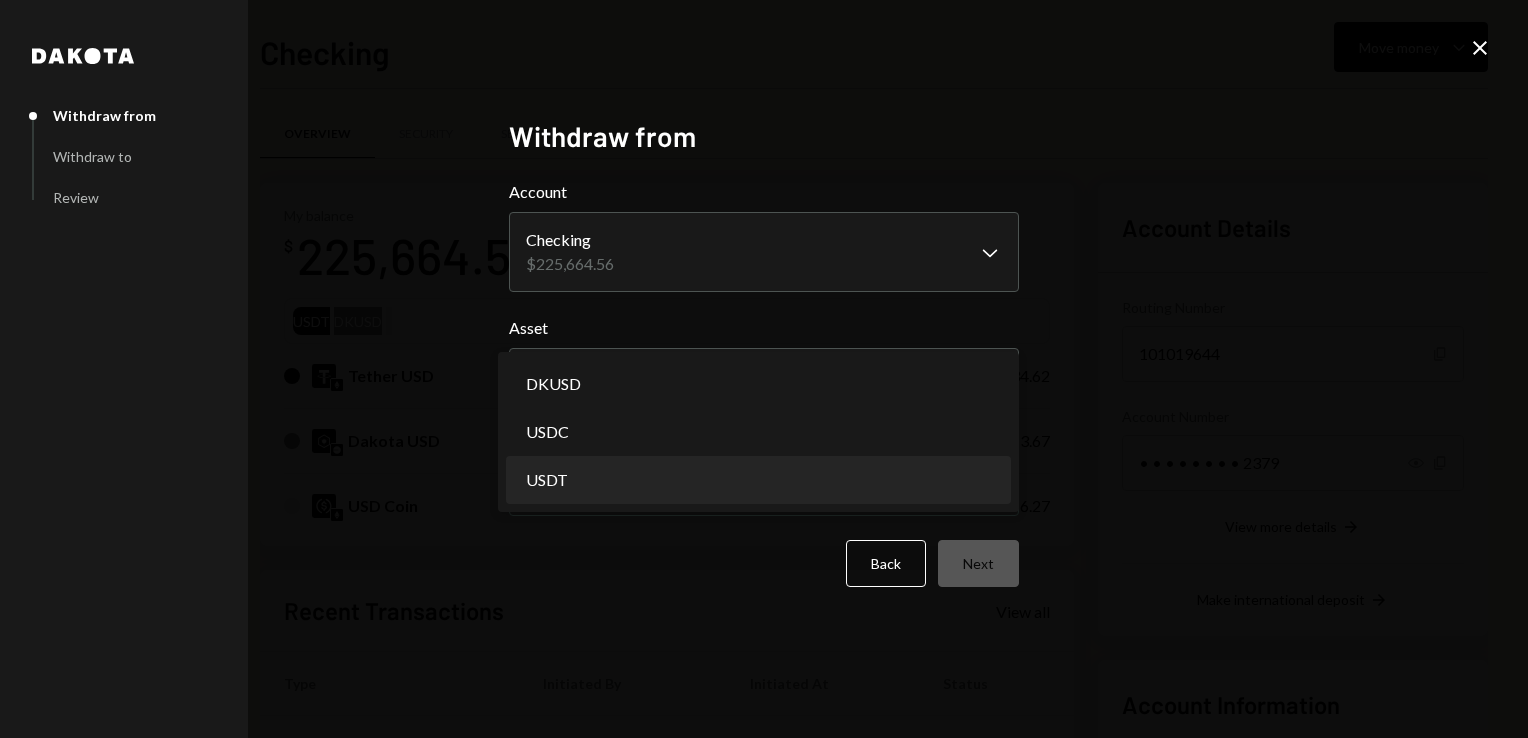 select on "****" 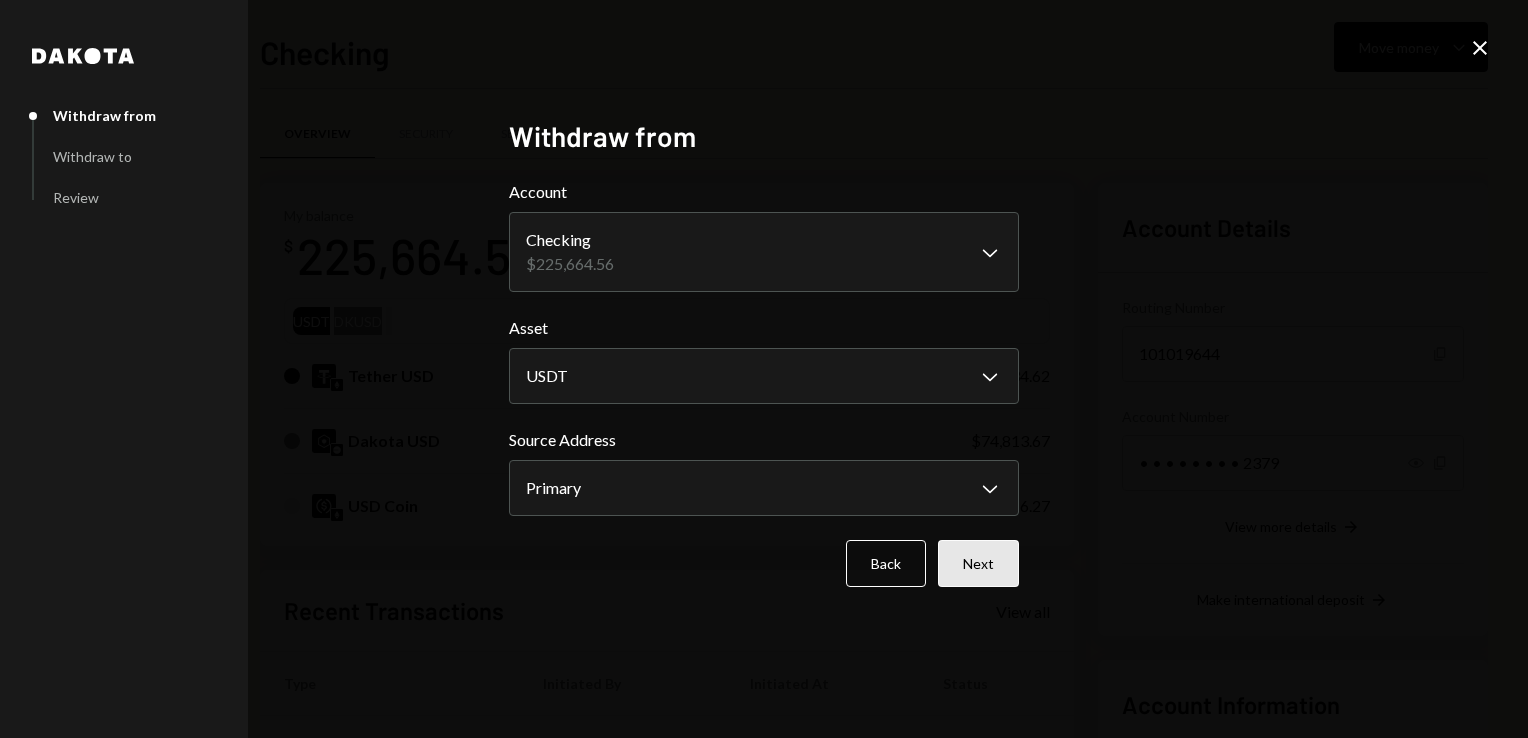 click on "Next" at bounding box center (978, 563) 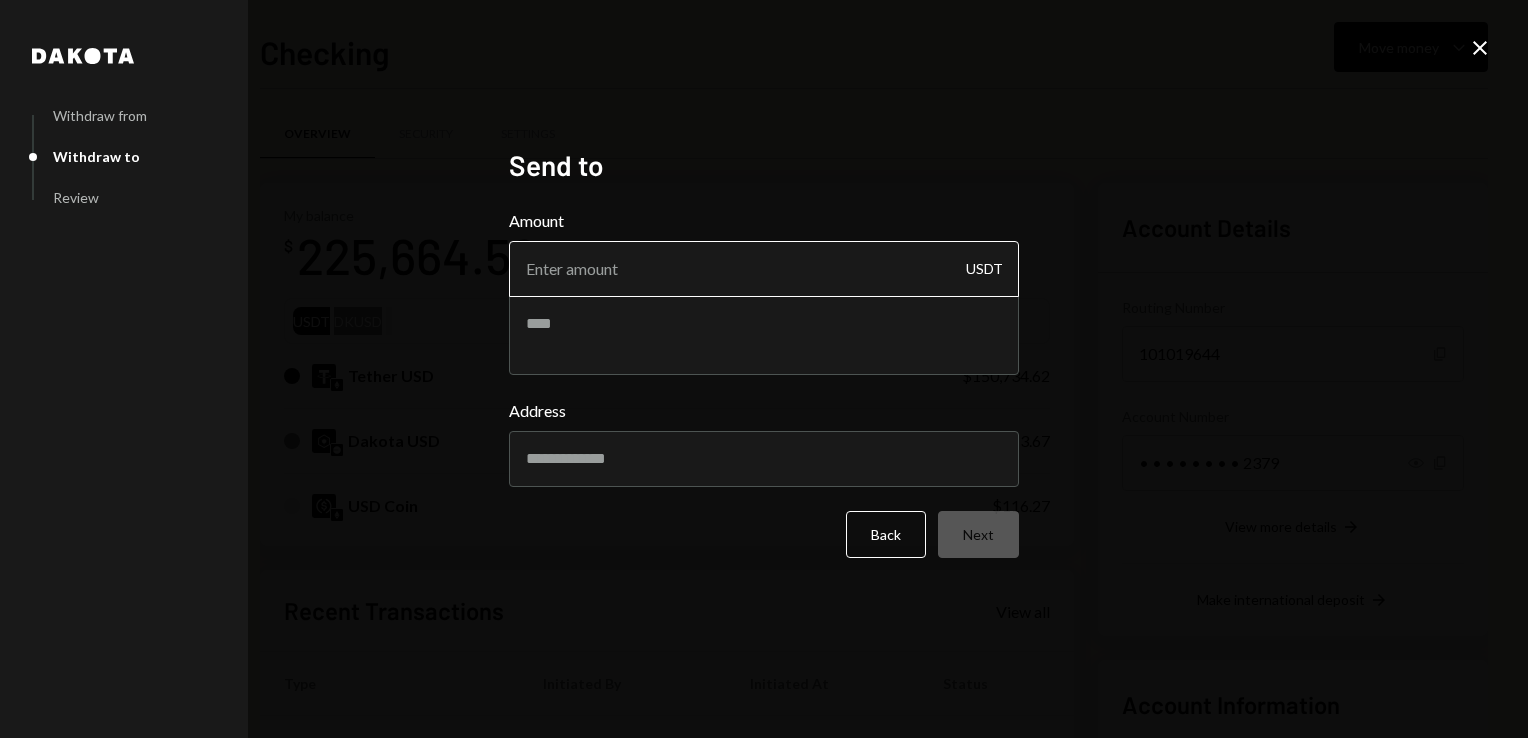click on "Amount" at bounding box center (764, 269) 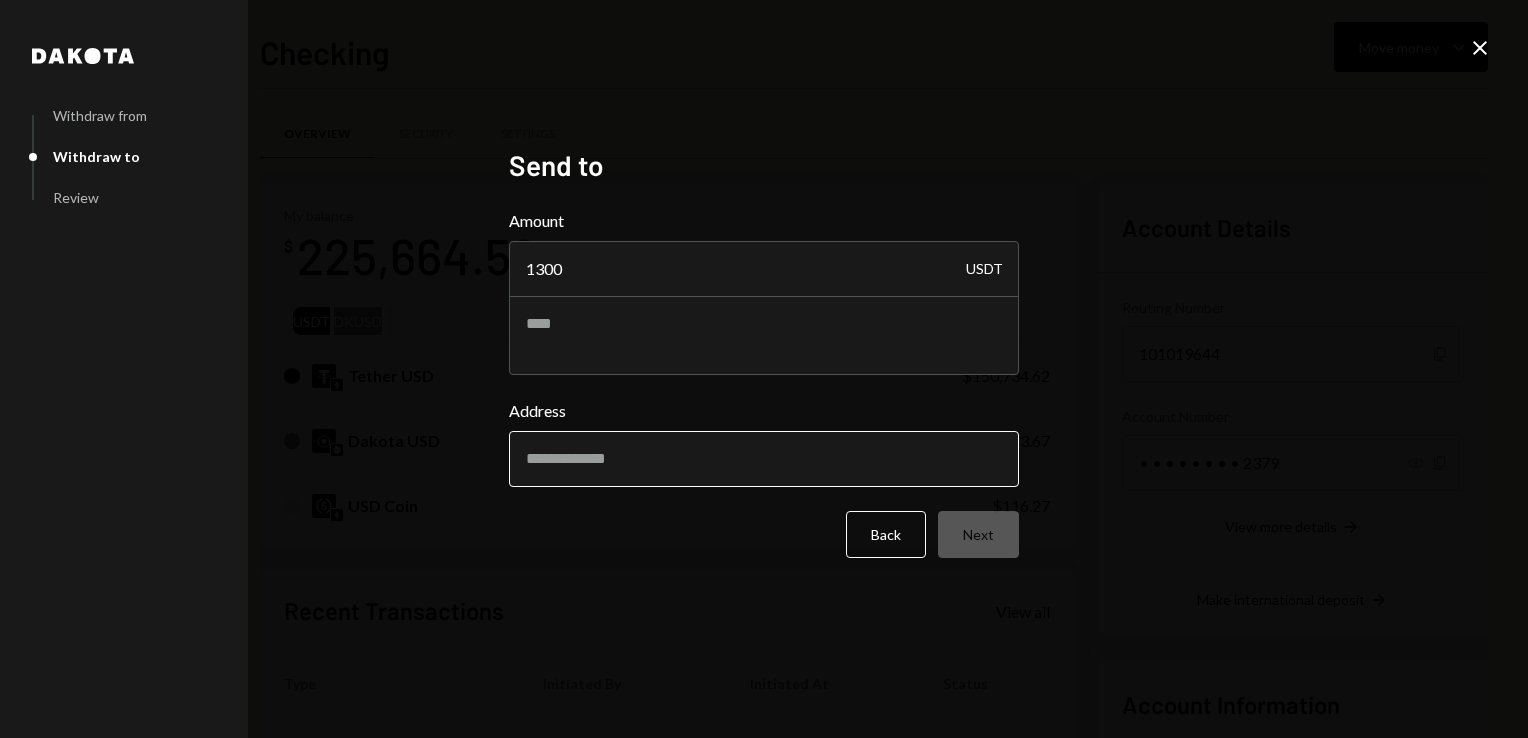 type on "1300" 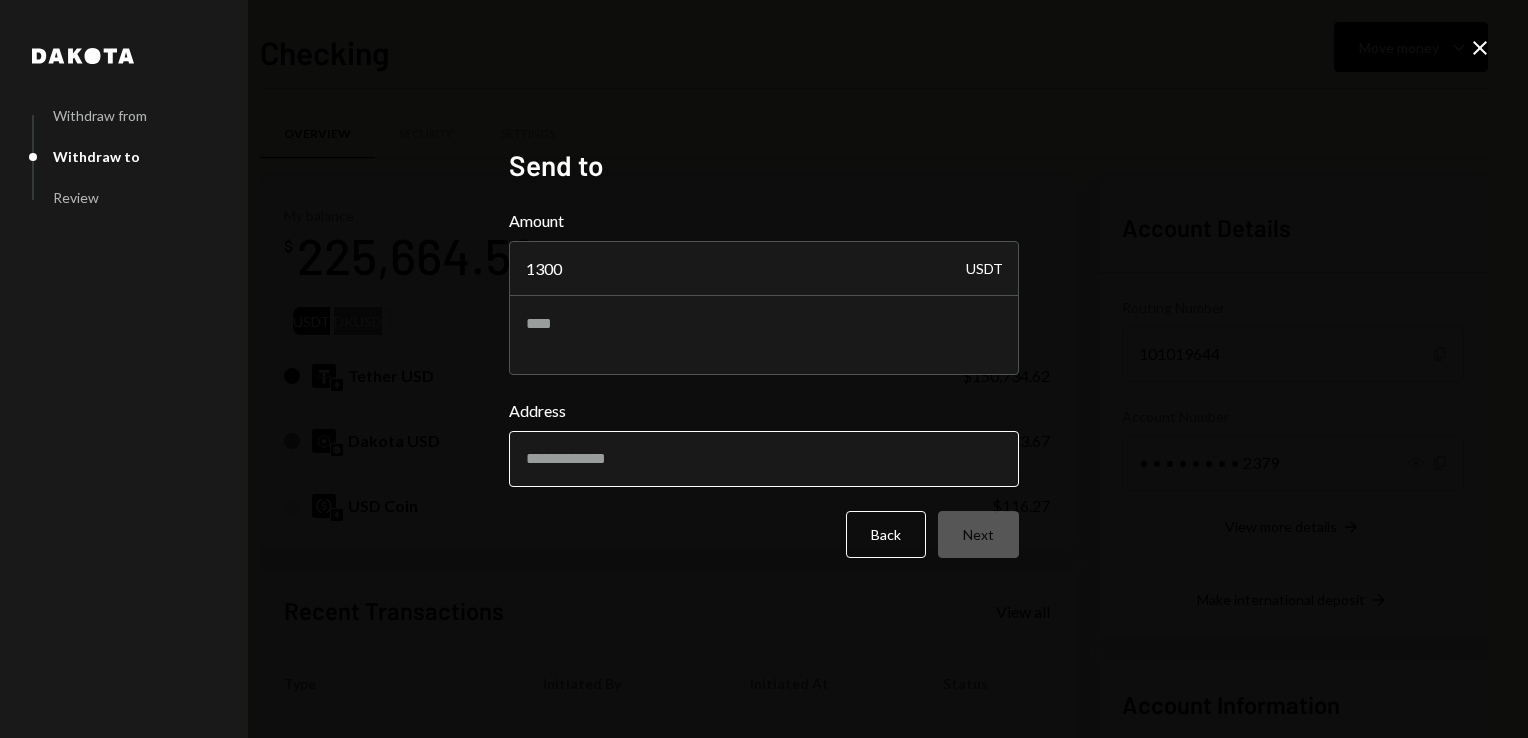 click on "Address" at bounding box center (764, 459) 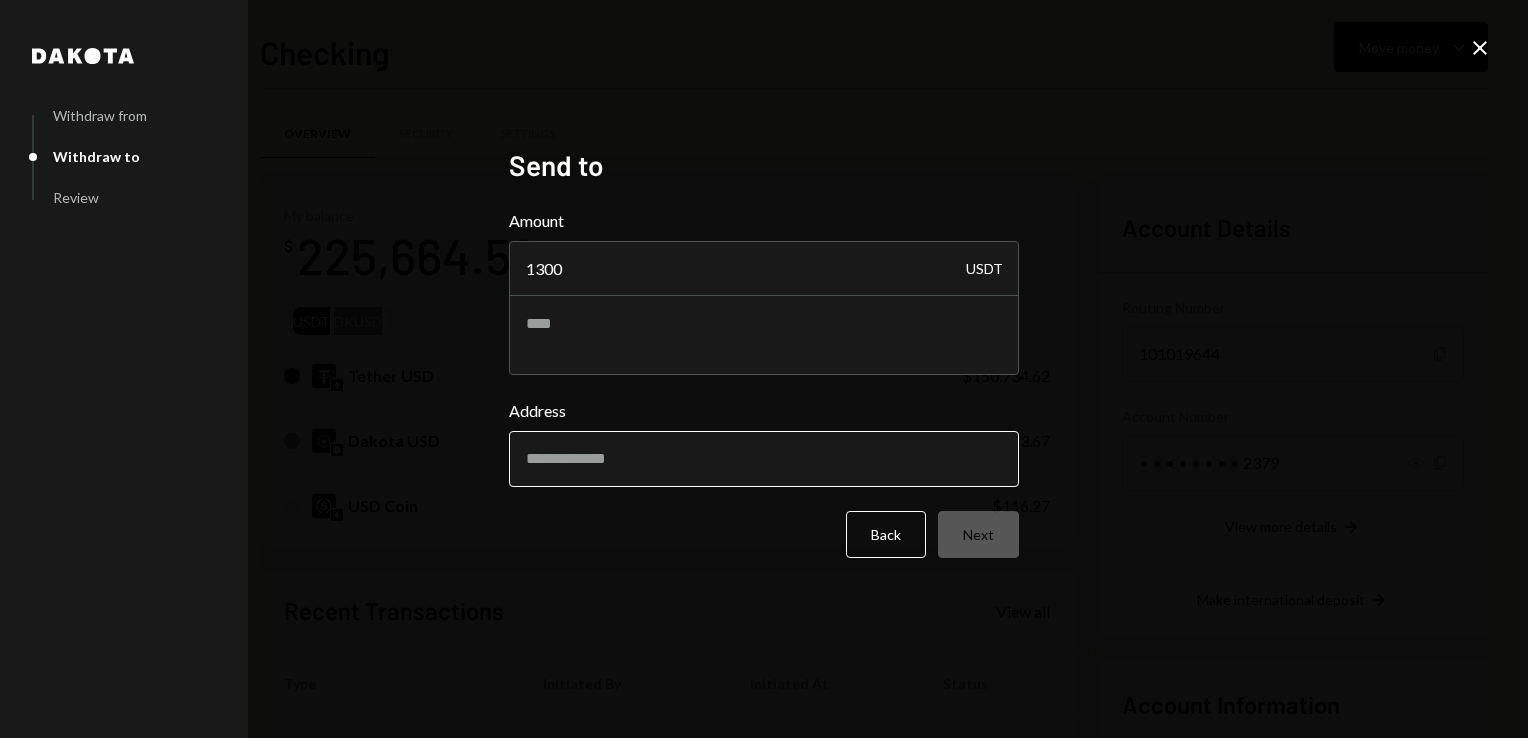 paste on "**********" 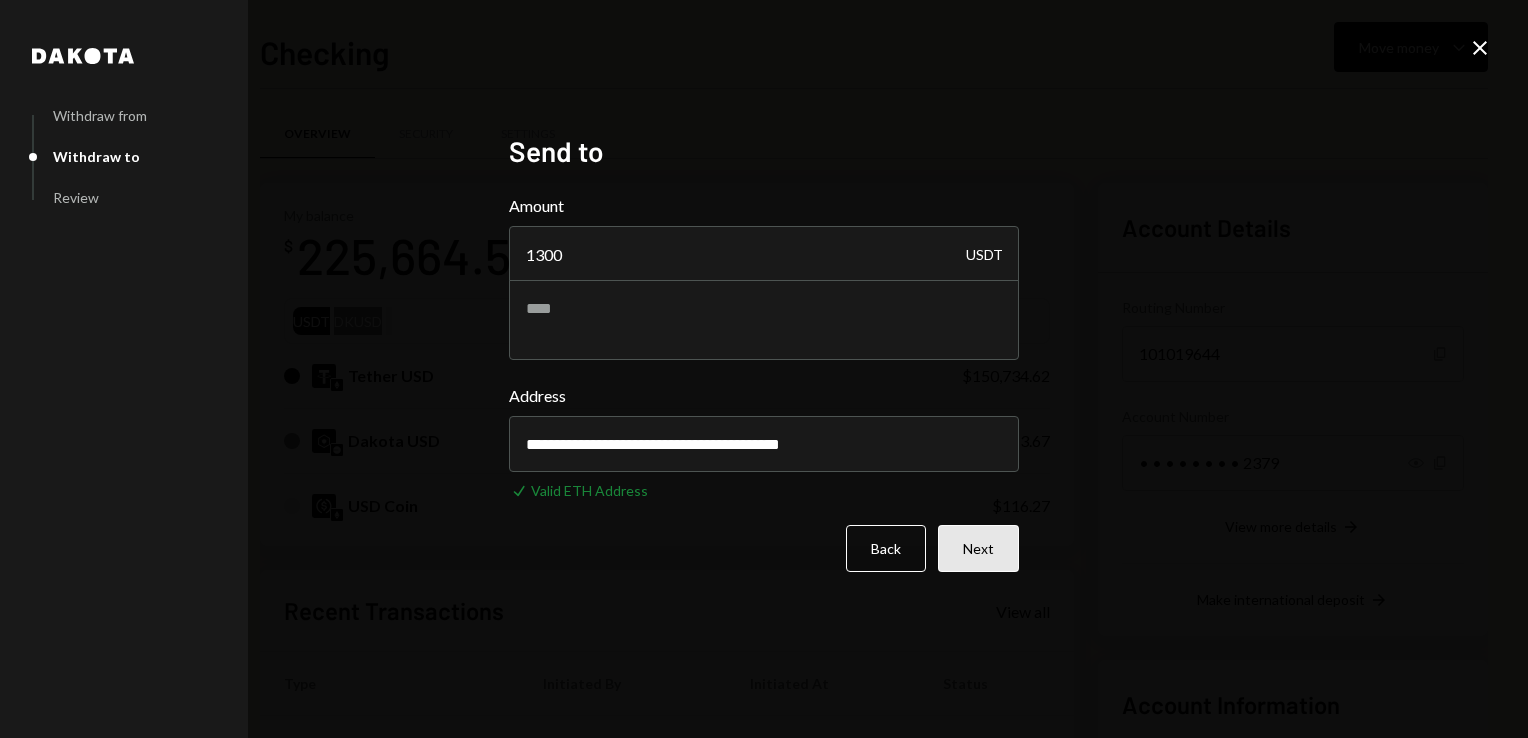 type on "**********" 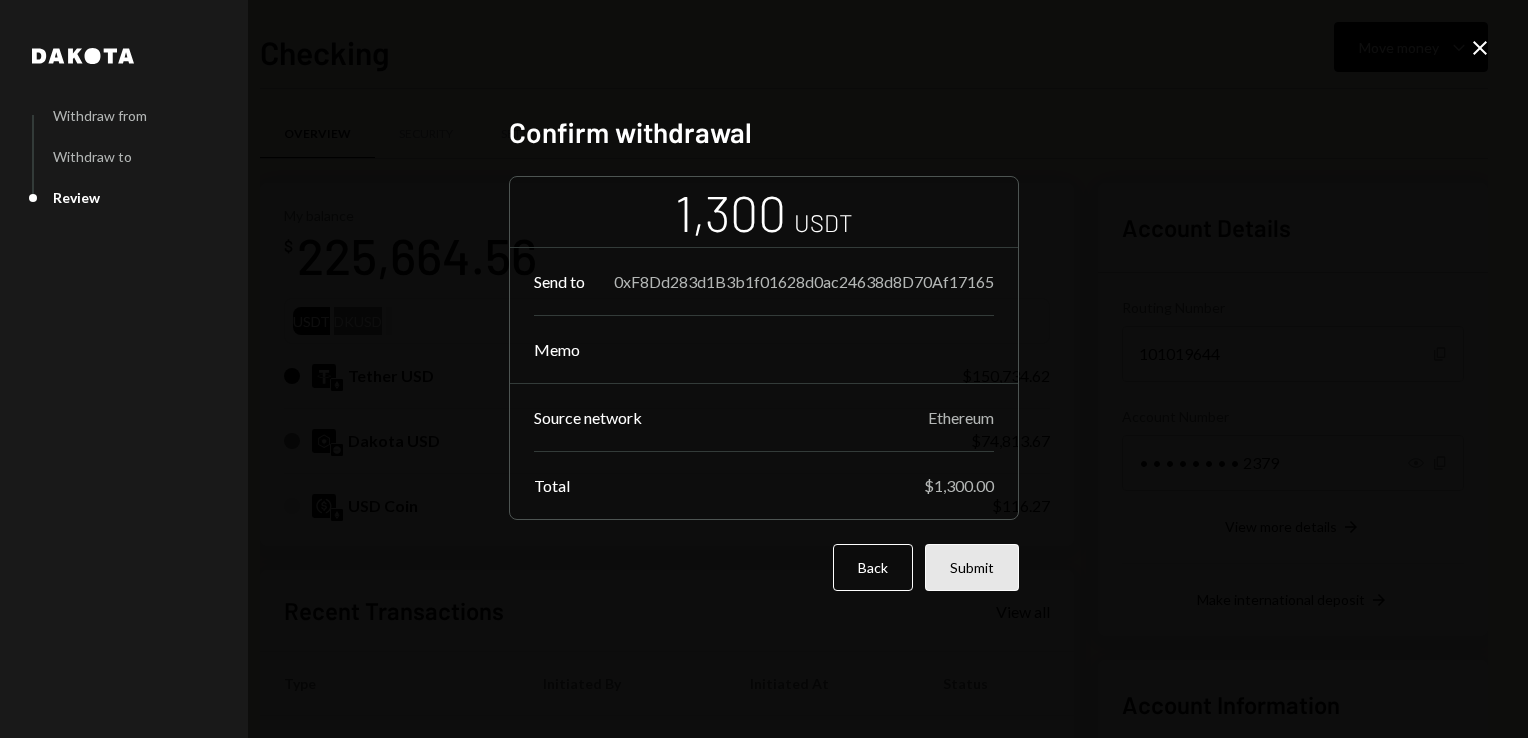 click on "Submit" at bounding box center [972, 567] 